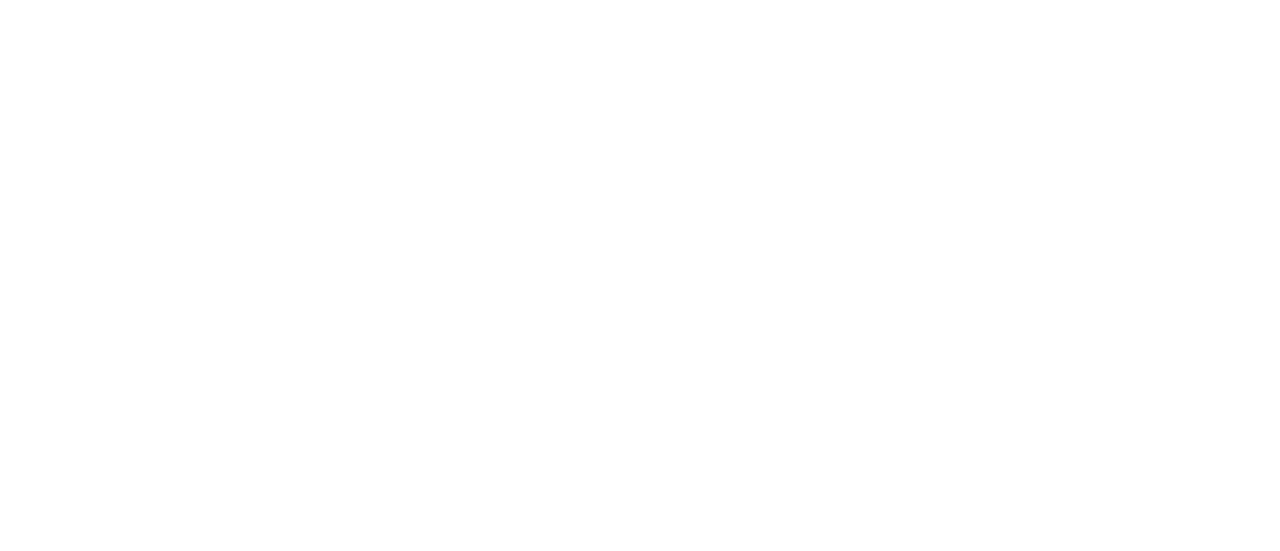 scroll, scrollTop: 0, scrollLeft: 0, axis: both 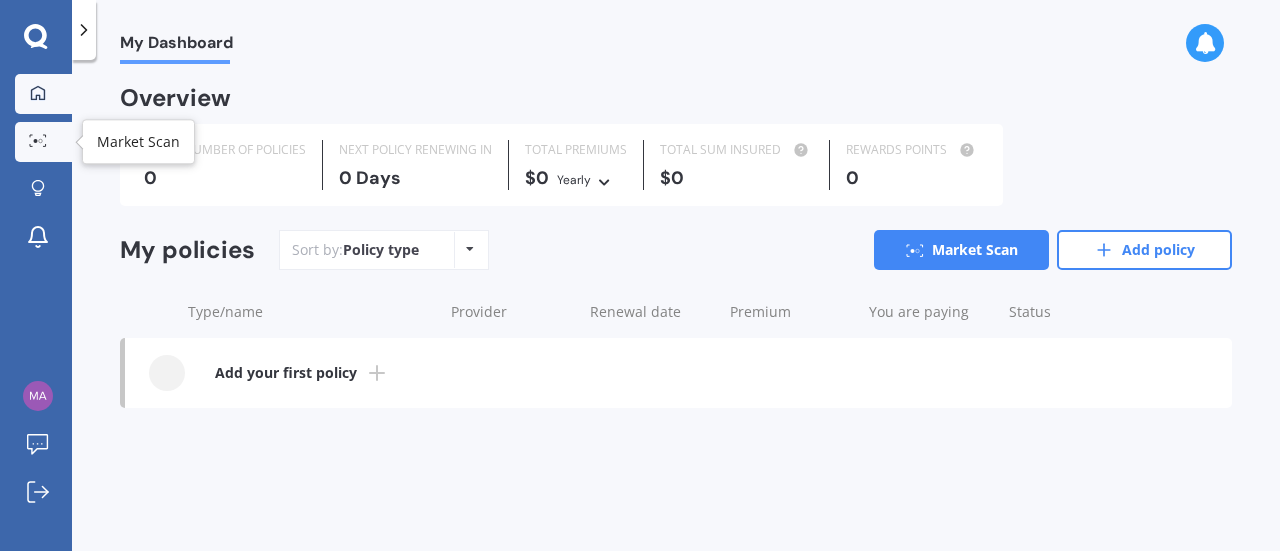 click at bounding box center (38, 141) 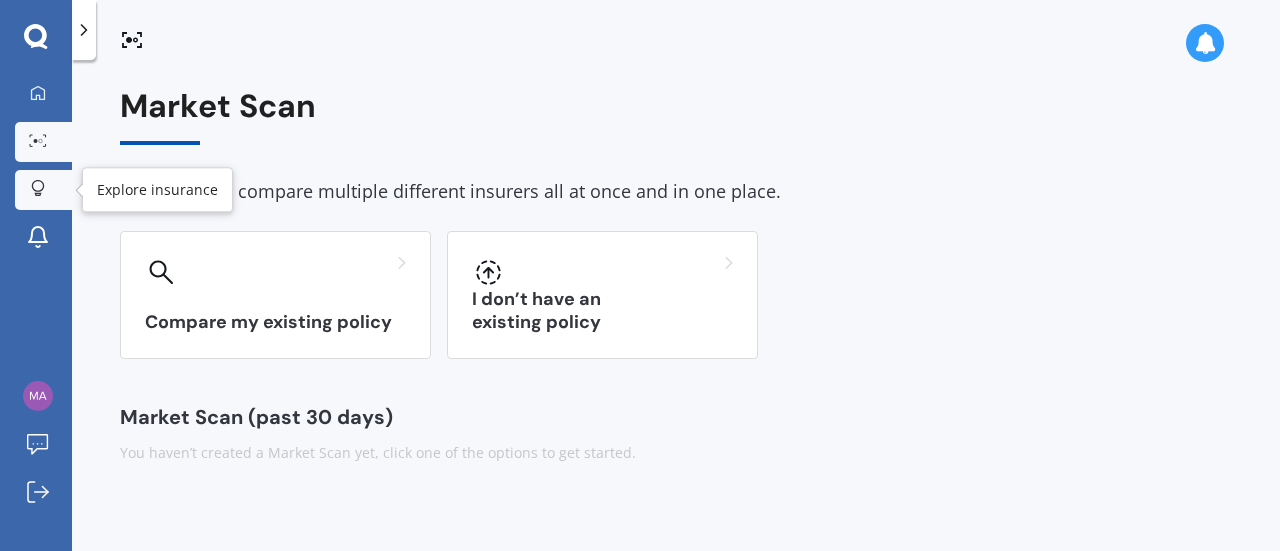 click at bounding box center [38, 189] 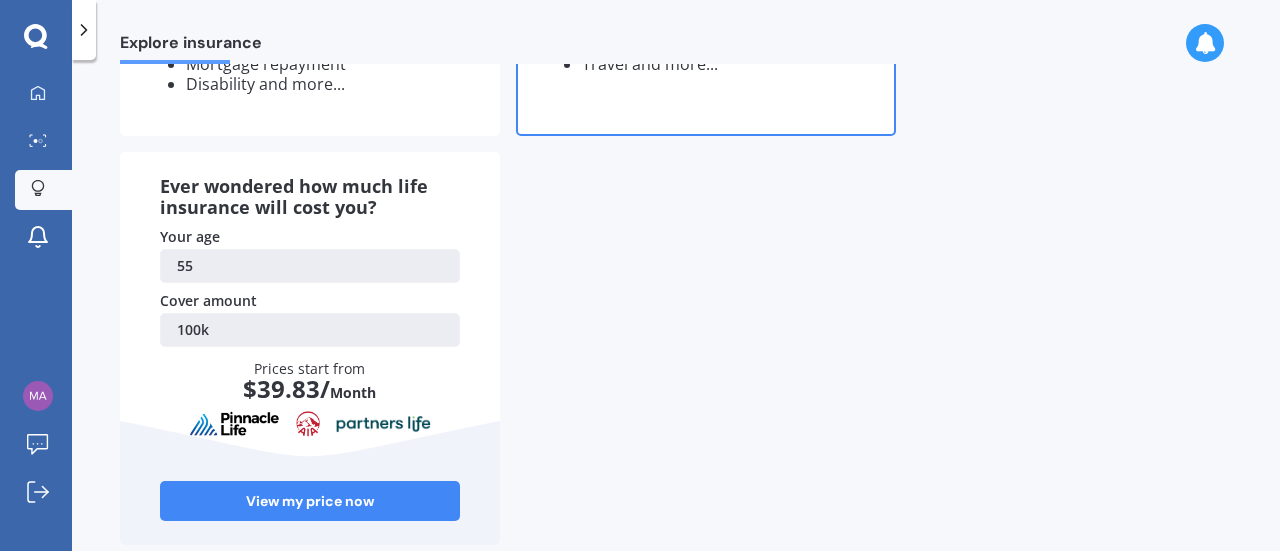 scroll, scrollTop: 0, scrollLeft: 0, axis: both 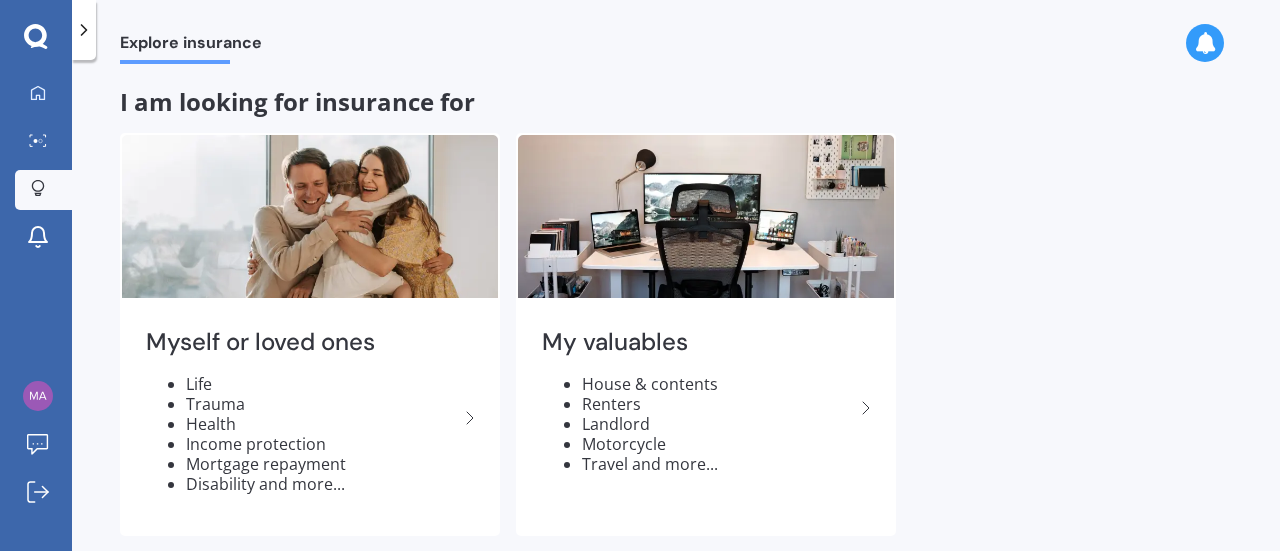 click 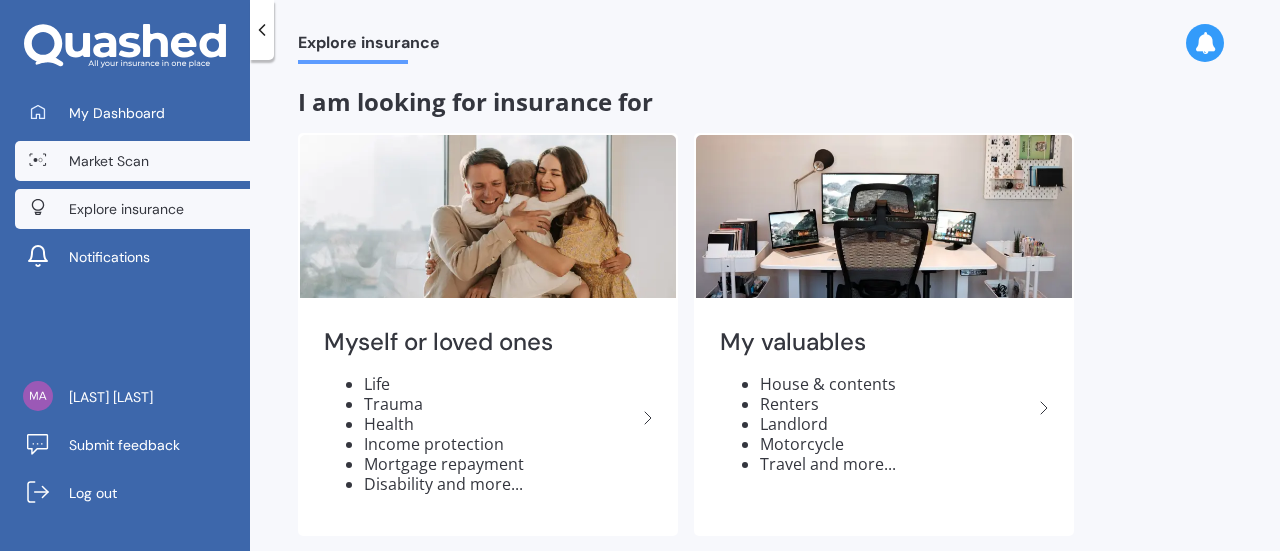 click on "Market Scan" at bounding box center [109, 161] 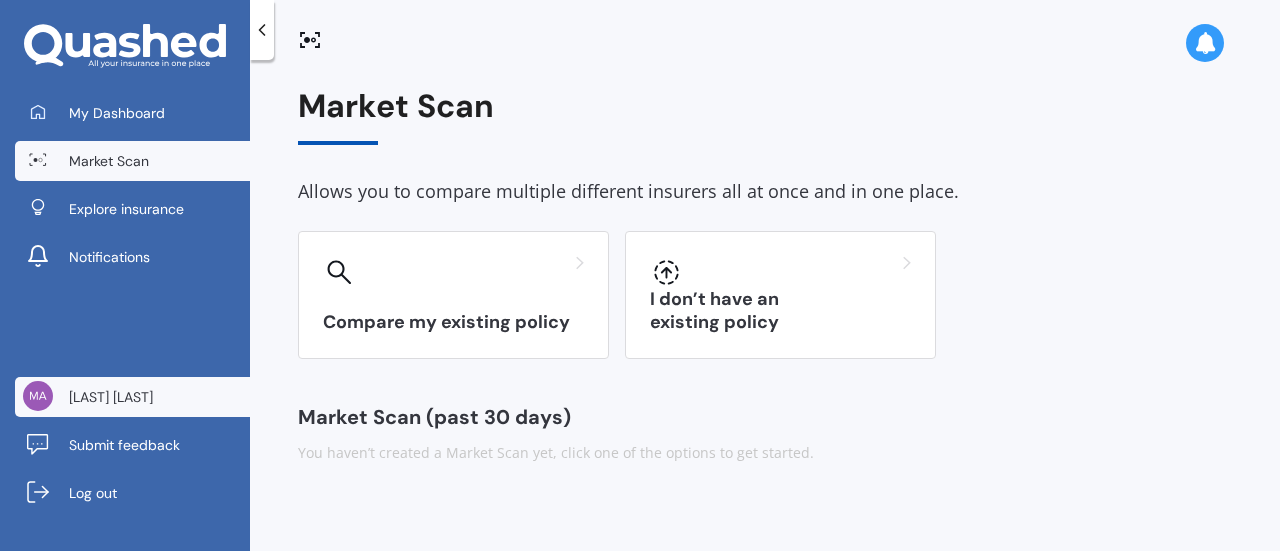click on "[LAST] [LAST]" at bounding box center (111, 397) 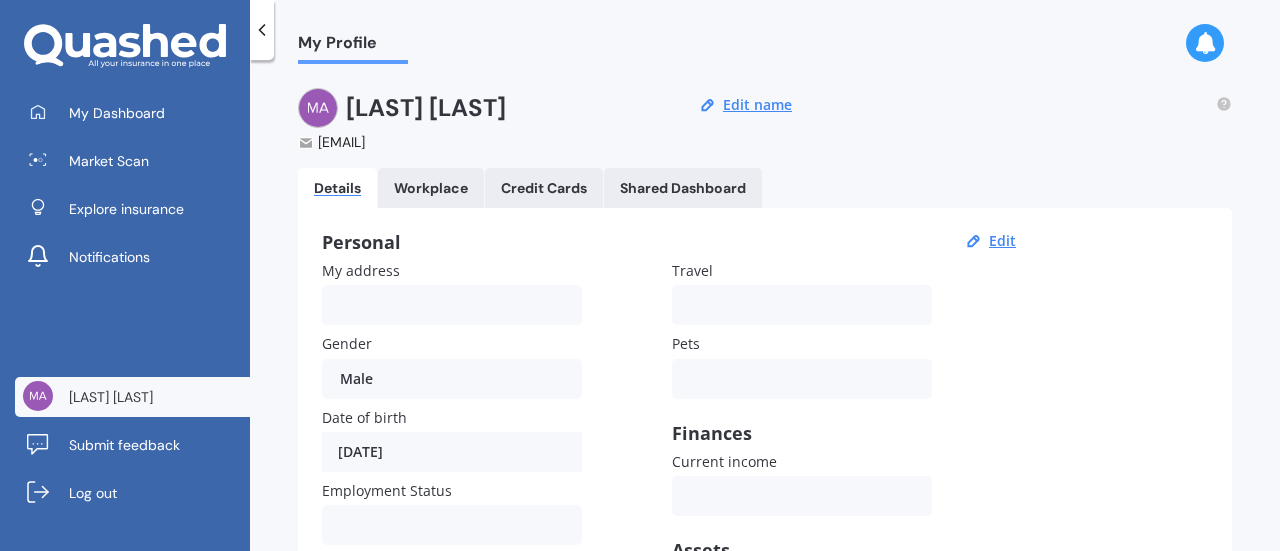 scroll, scrollTop: 0, scrollLeft: 0, axis: both 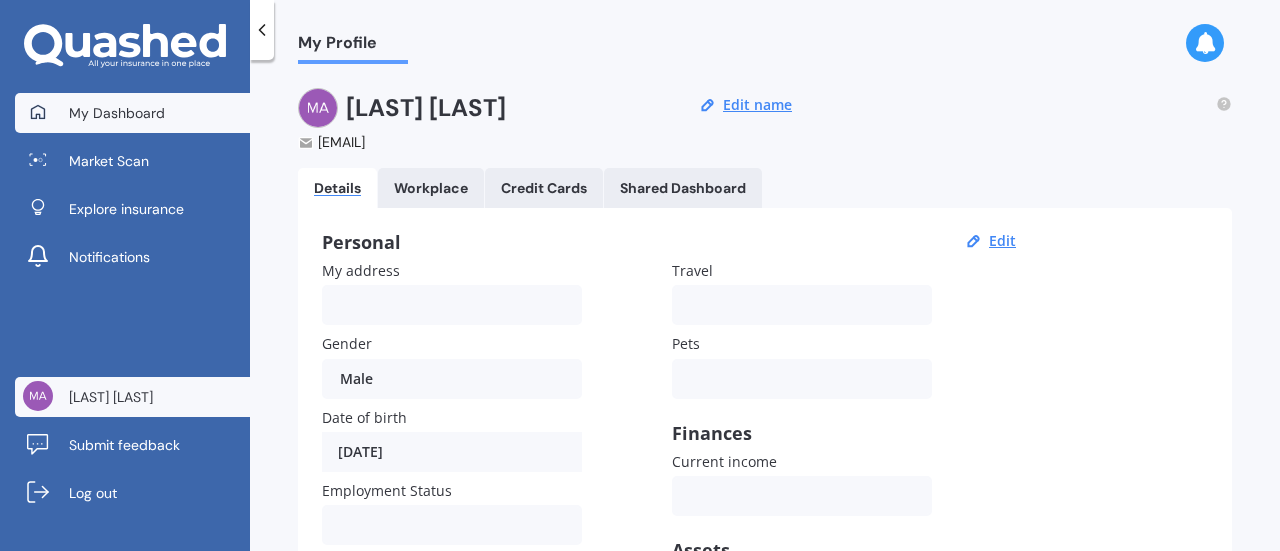 click on "My Dashboard" at bounding box center [117, 113] 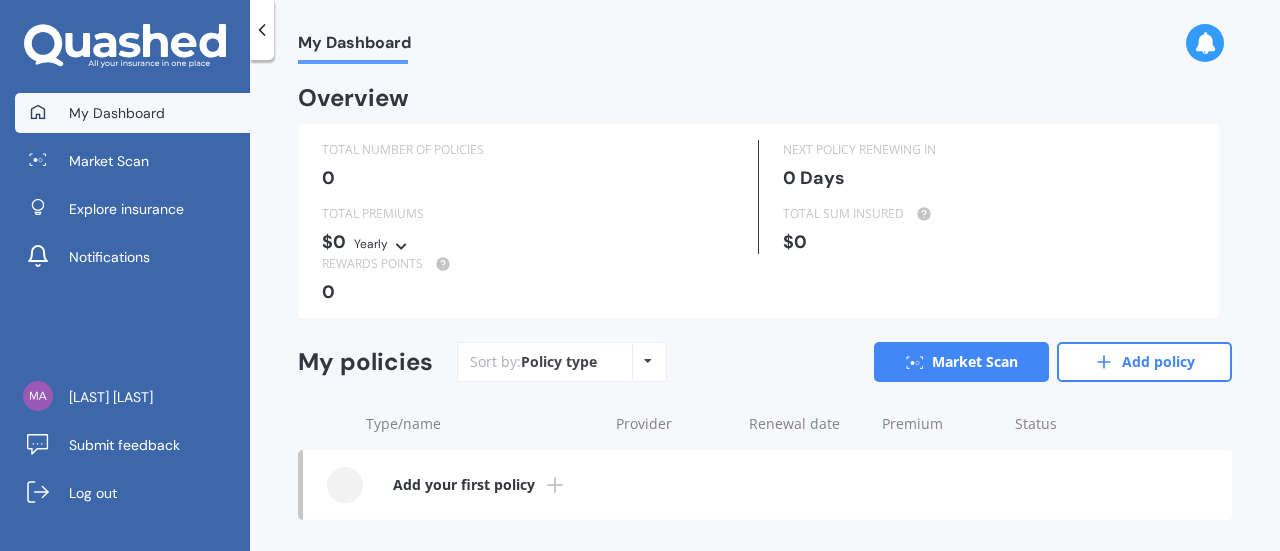 scroll, scrollTop: 0, scrollLeft: 0, axis: both 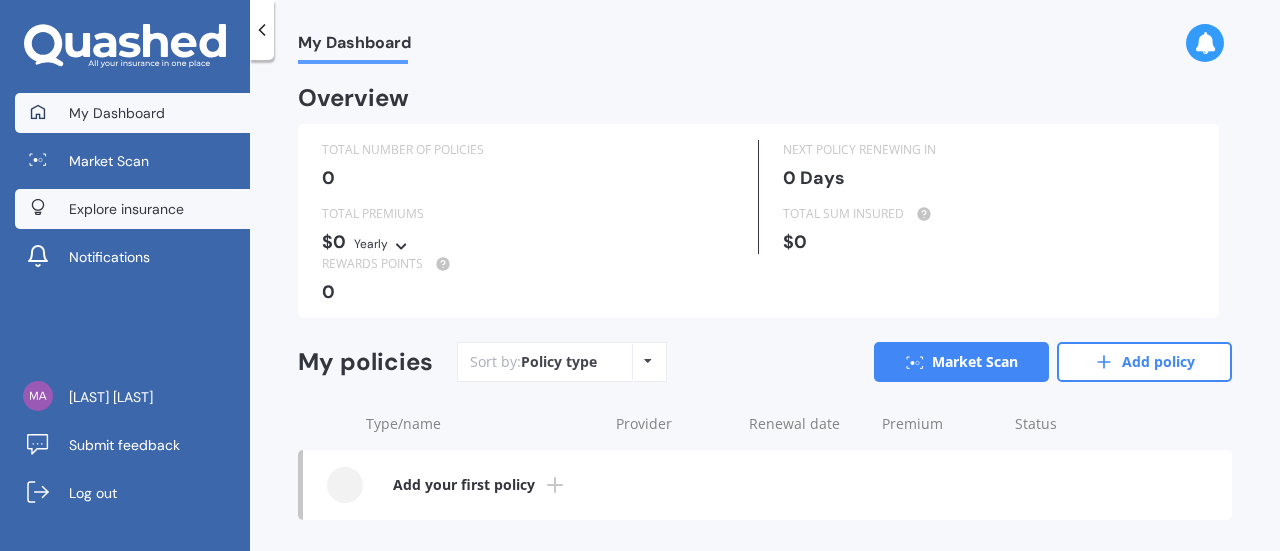 click on "Explore insurance" at bounding box center (126, 209) 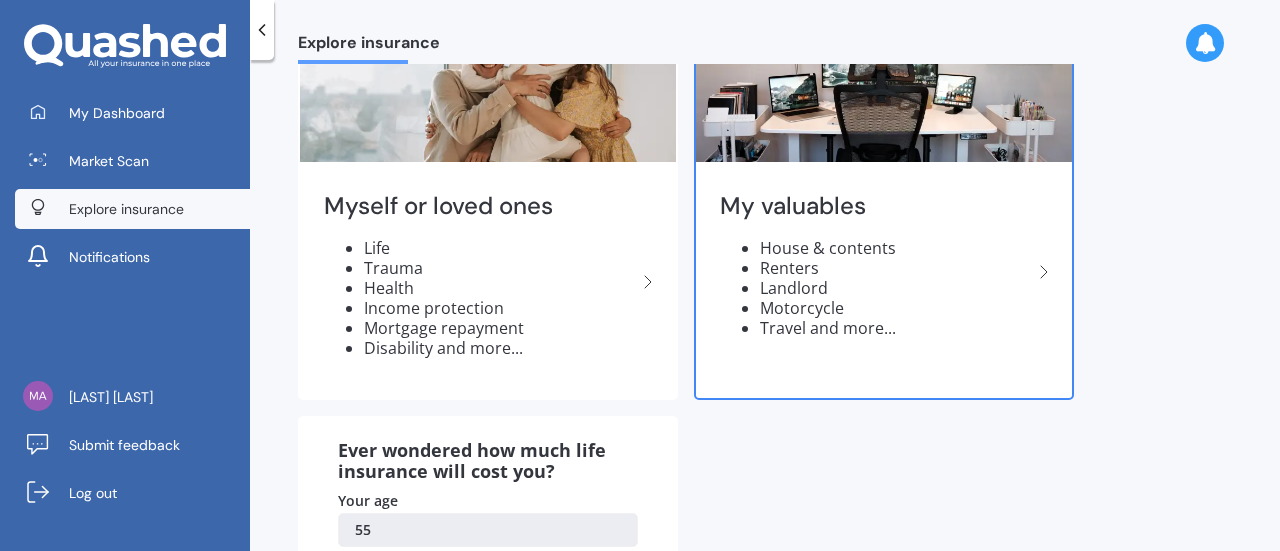 scroll, scrollTop: 100, scrollLeft: 0, axis: vertical 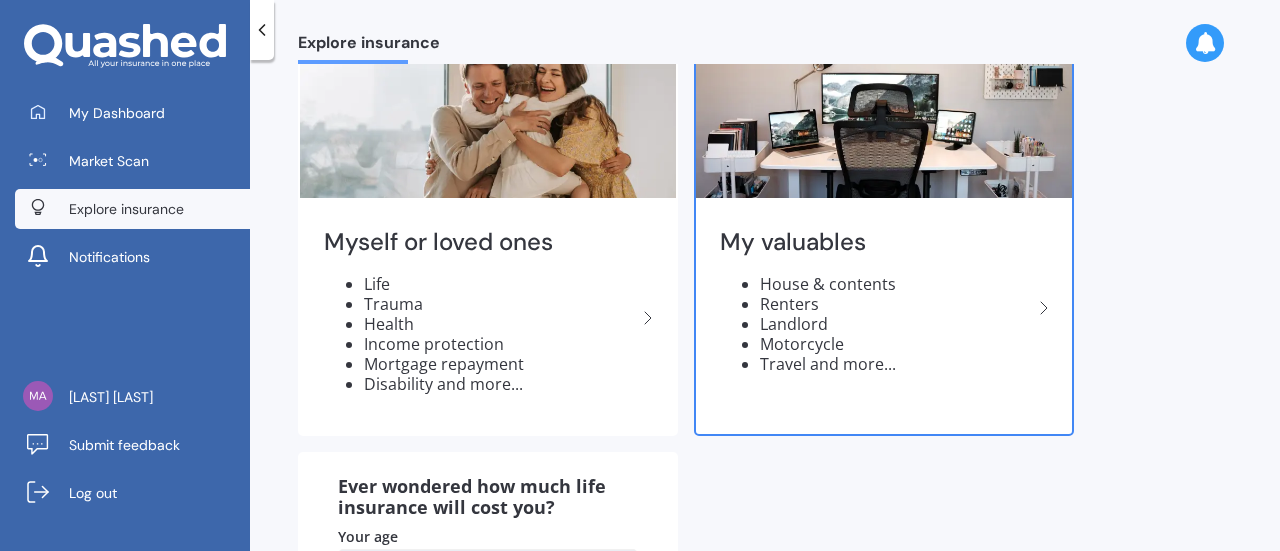 click at bounding box center (884, 116) 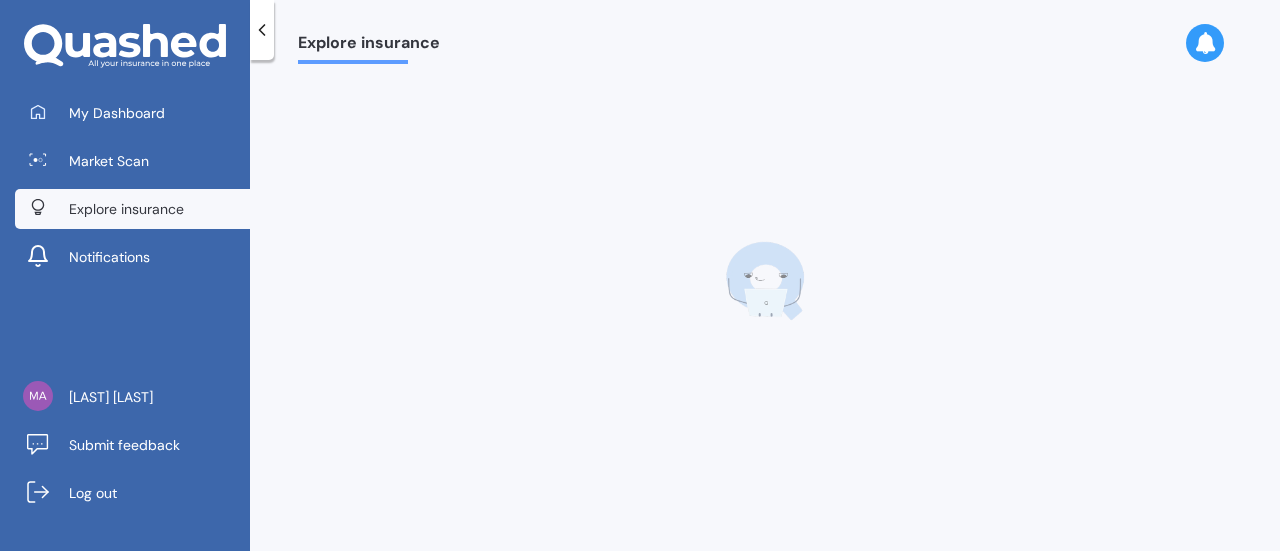scroll, scrollTop: 0, scrollLeft: 0, axis: both 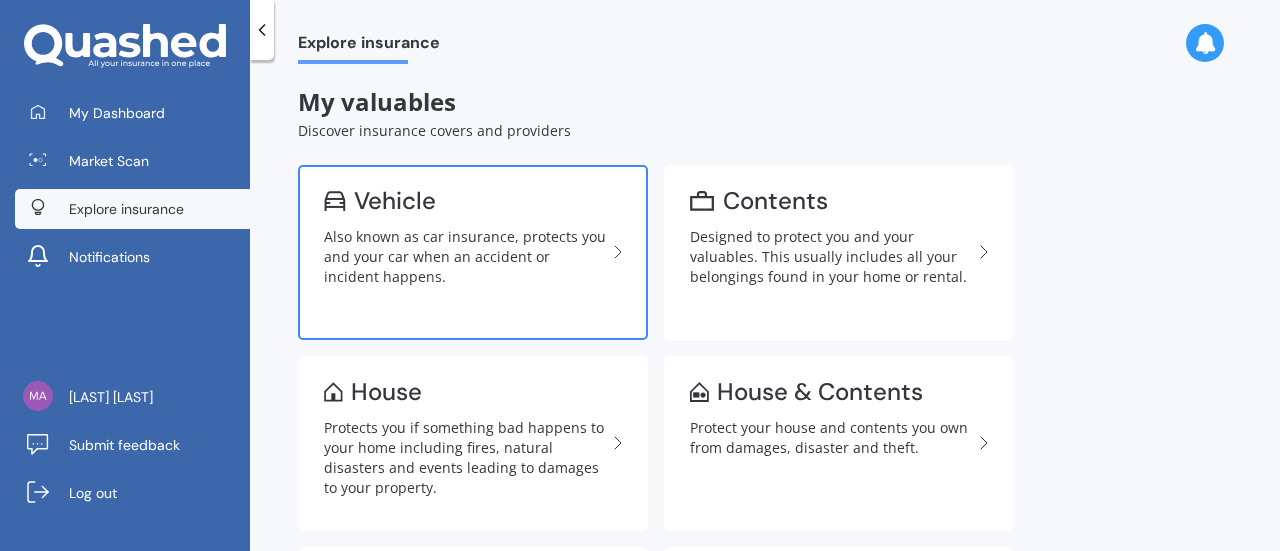 click on "Also known as car insurance, protects you and your car when an accident or incident happens." at bounding box center (465, 257) 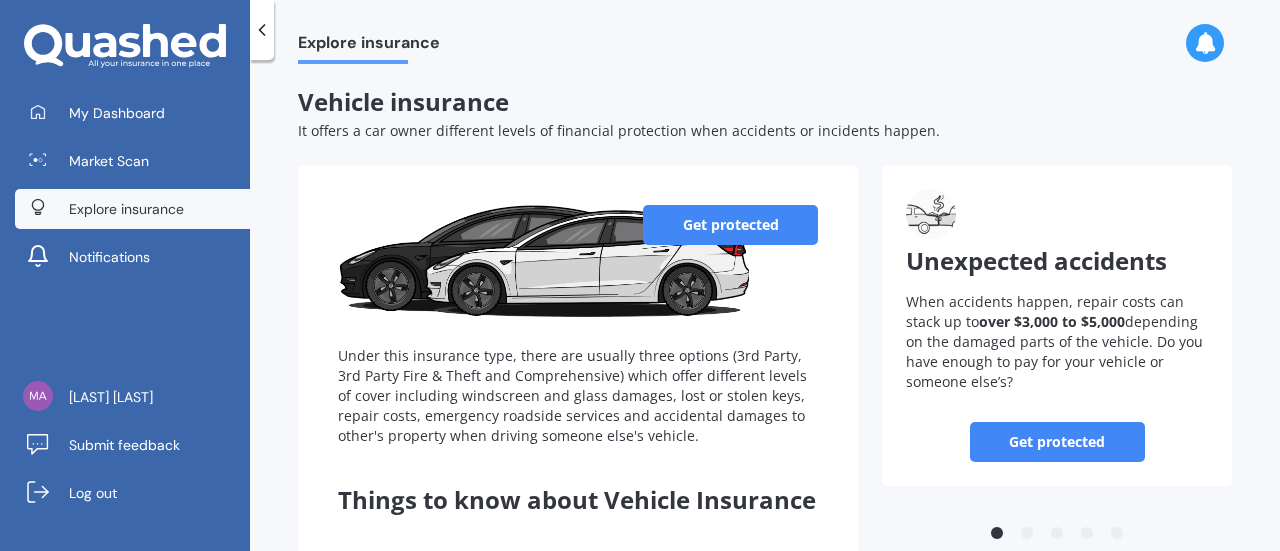 scroll, scrollTop: 100, scrollLeft: 0, axis: vertical 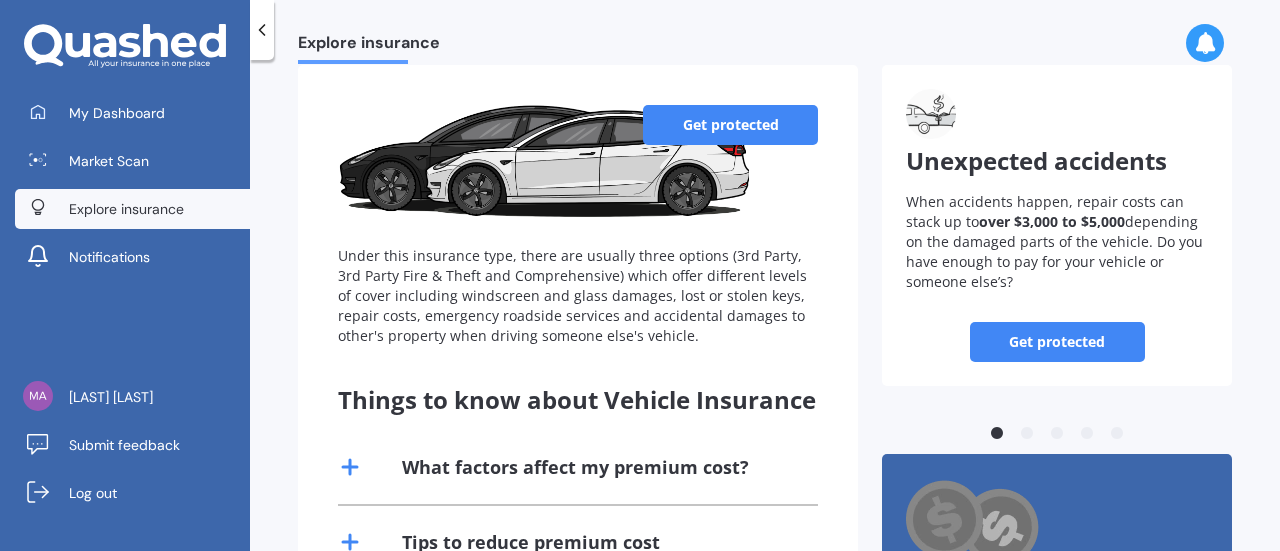 click on "Get protected" at bounding box center [730, 125] 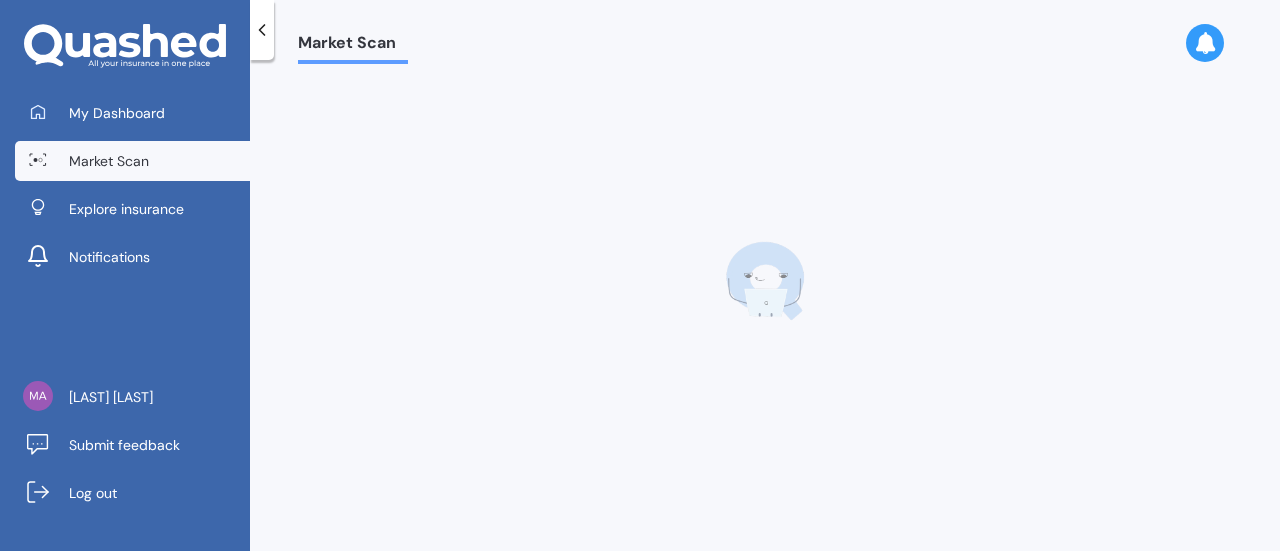 scroll, scrollTop: 0, scrollLeft: 0, axis: both 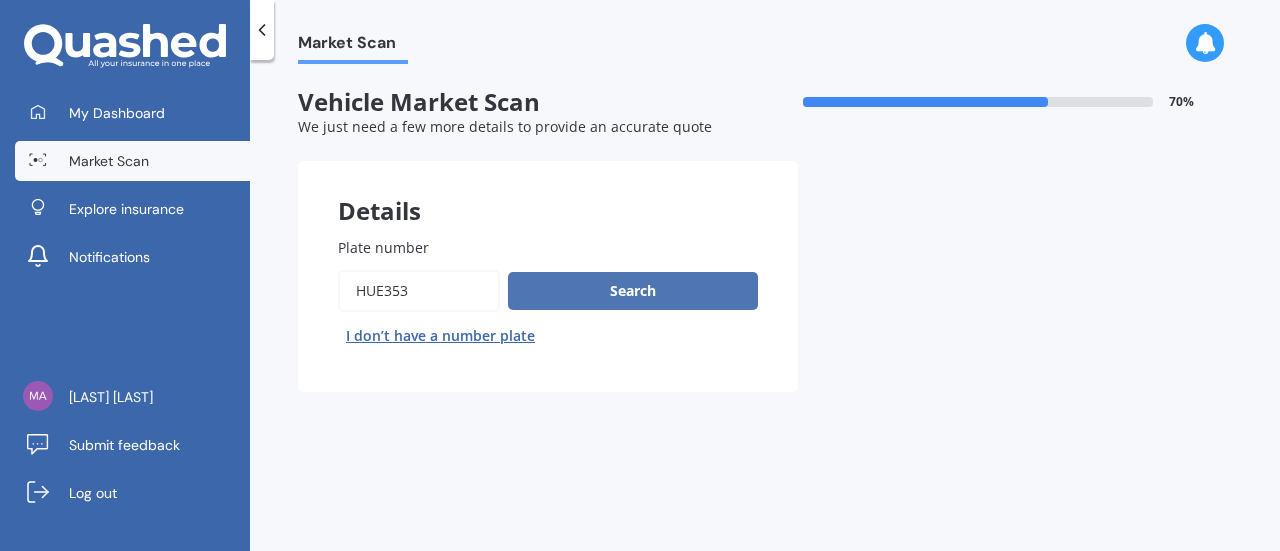 click on "Search" at bounding box center [633, 291] 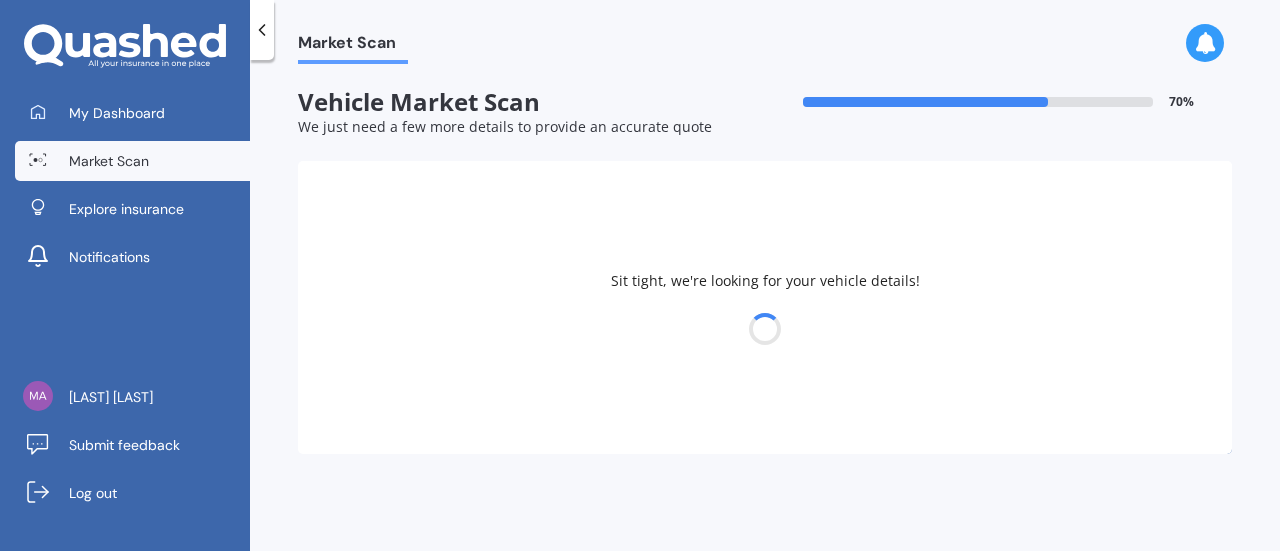 select on "JAGUAR" 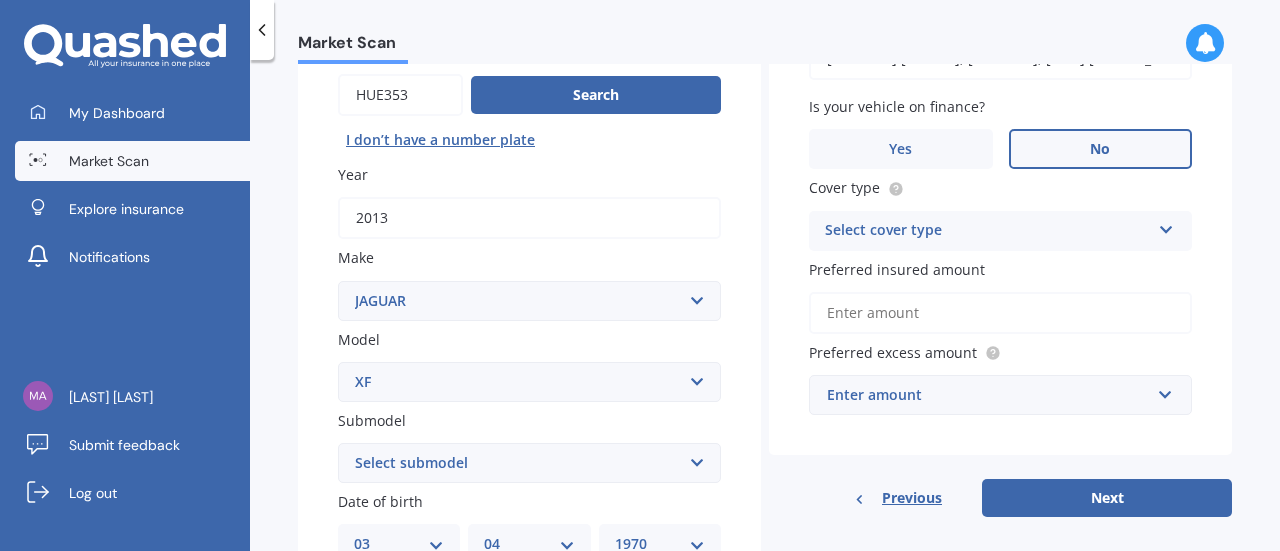 scroll, scrollTop: 200, scrollLeft: 0, axis: vertical 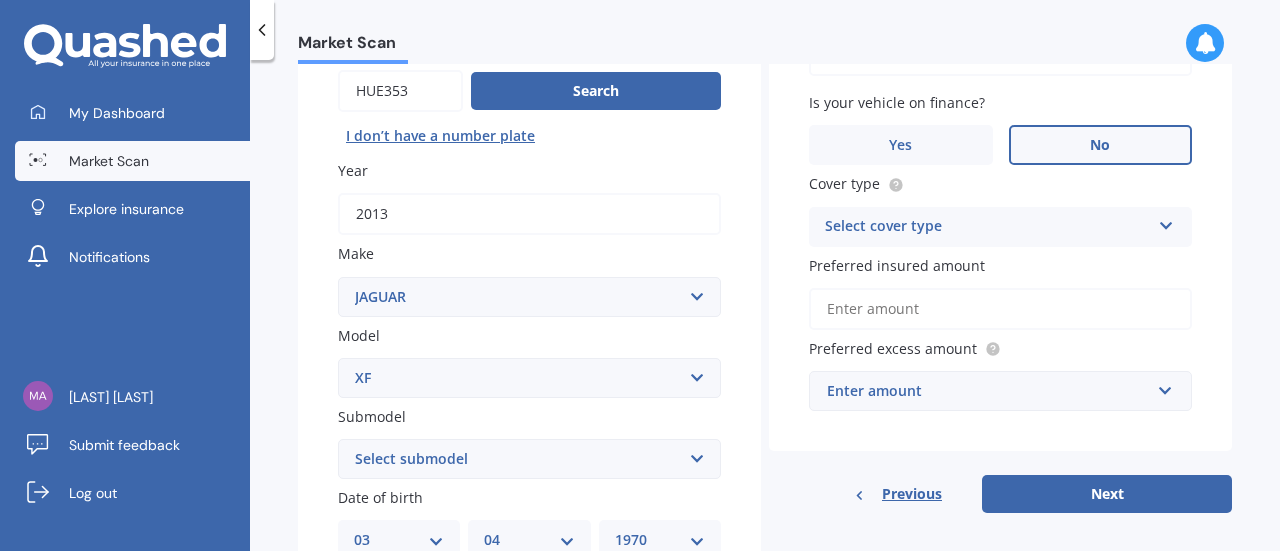 click at bounding box center (1166, 222) 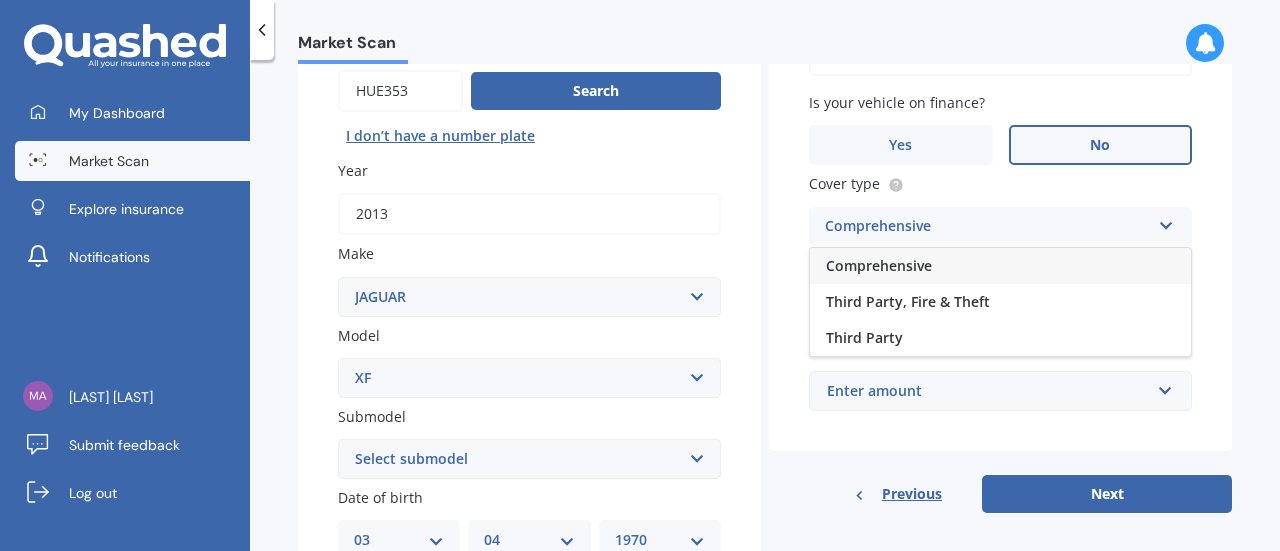 click on "Comprehensive" at bounding box center (1000, 266) 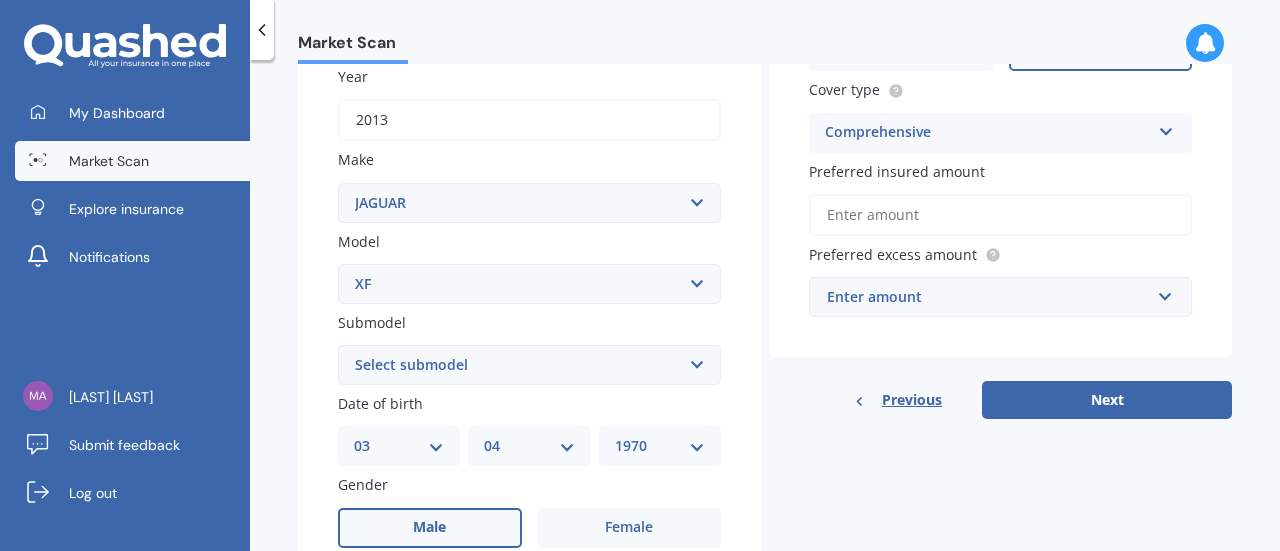 scroll, scrollTop: 300, scrollLeft: 0, axis: vertical 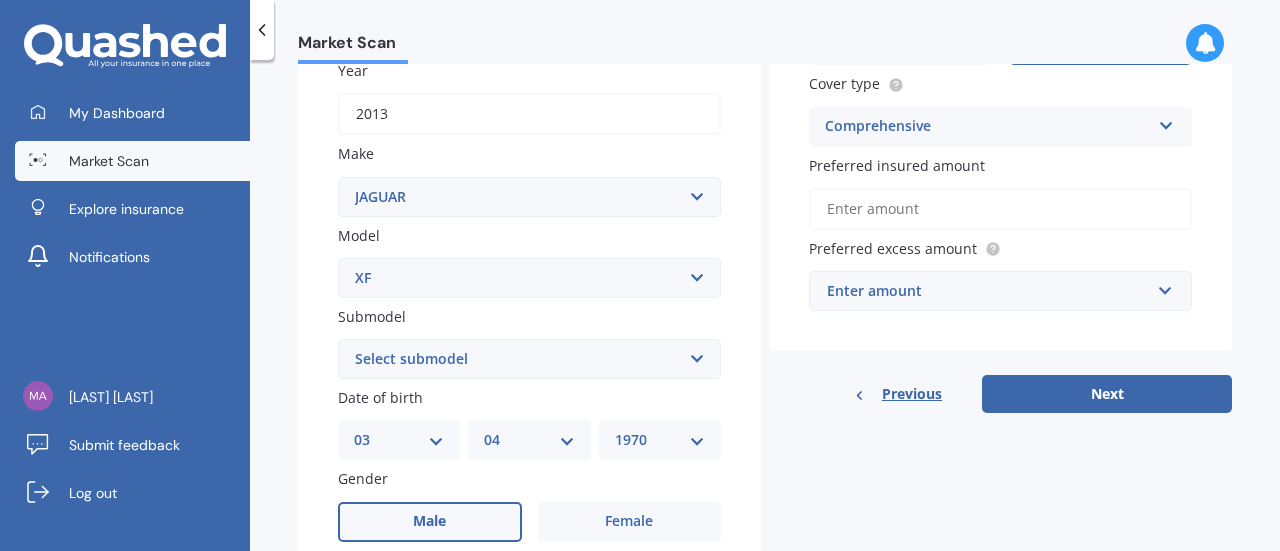 click on "Preferred insured amount" at bounding box center (1000, 209) 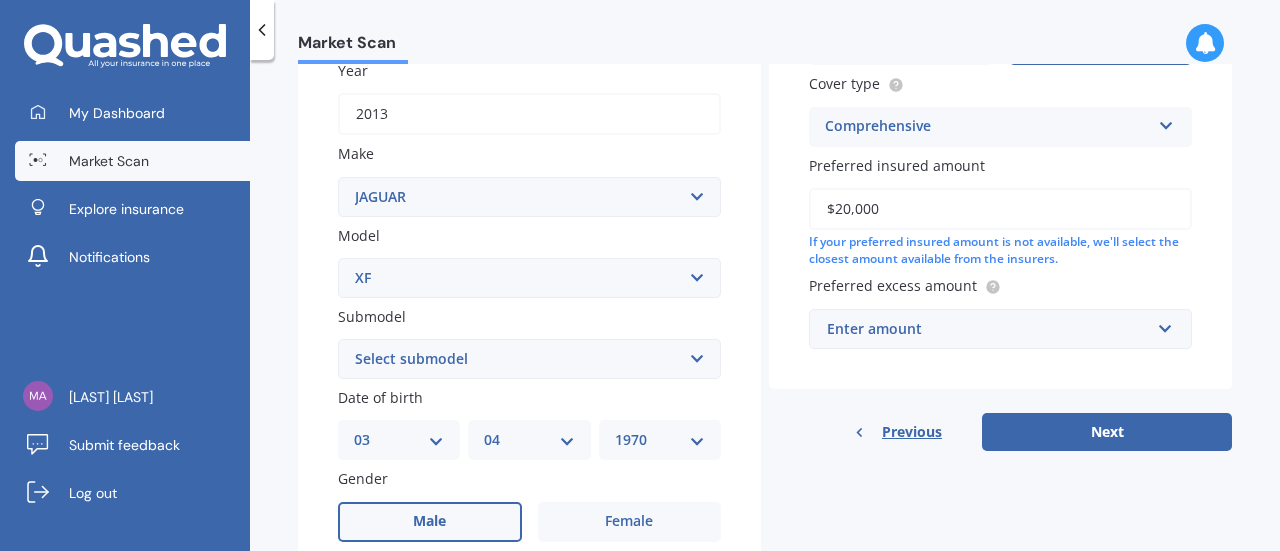type on "$20,000" 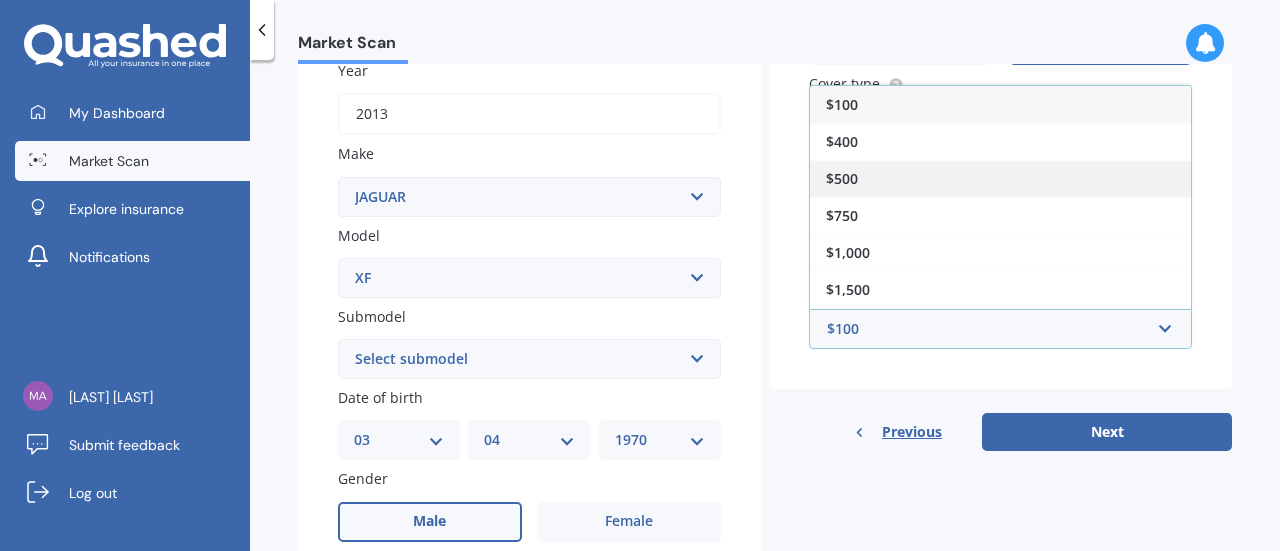 click on "$500" at bounding box center [842, 178] 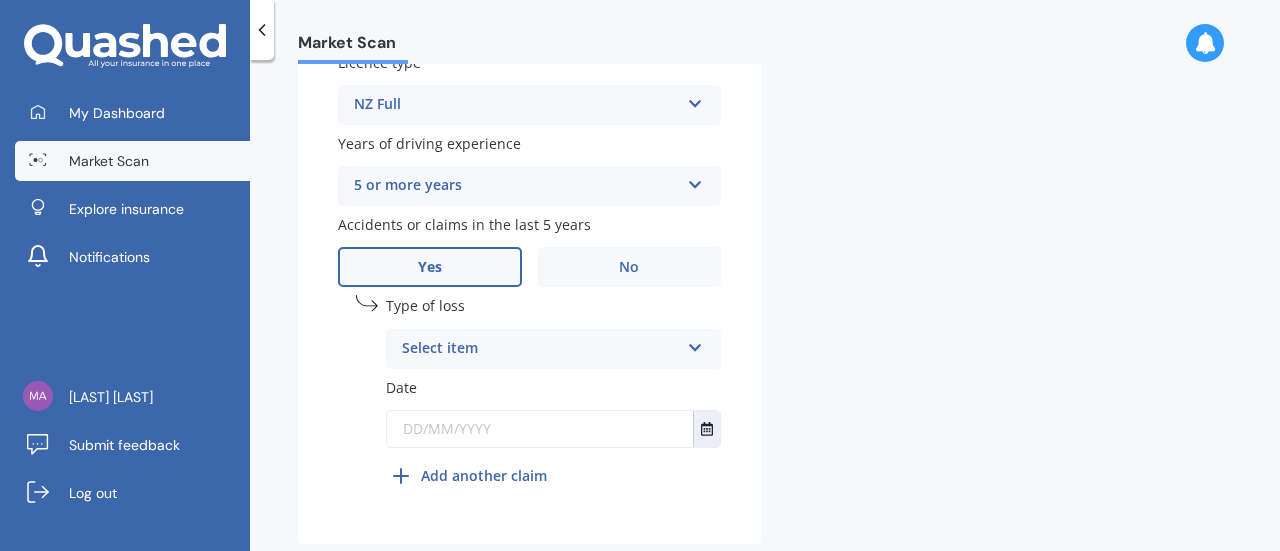 scroll, scrollTop: 800, scrollLeft: 0, axis: vertical 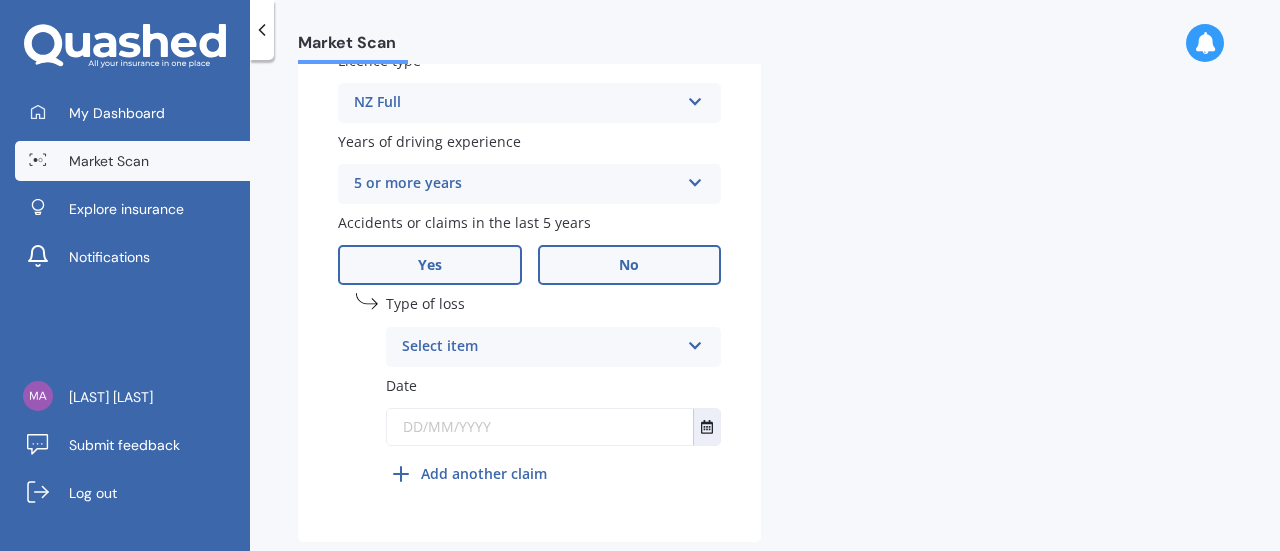 click on "No" at bounding box center (629, 265) 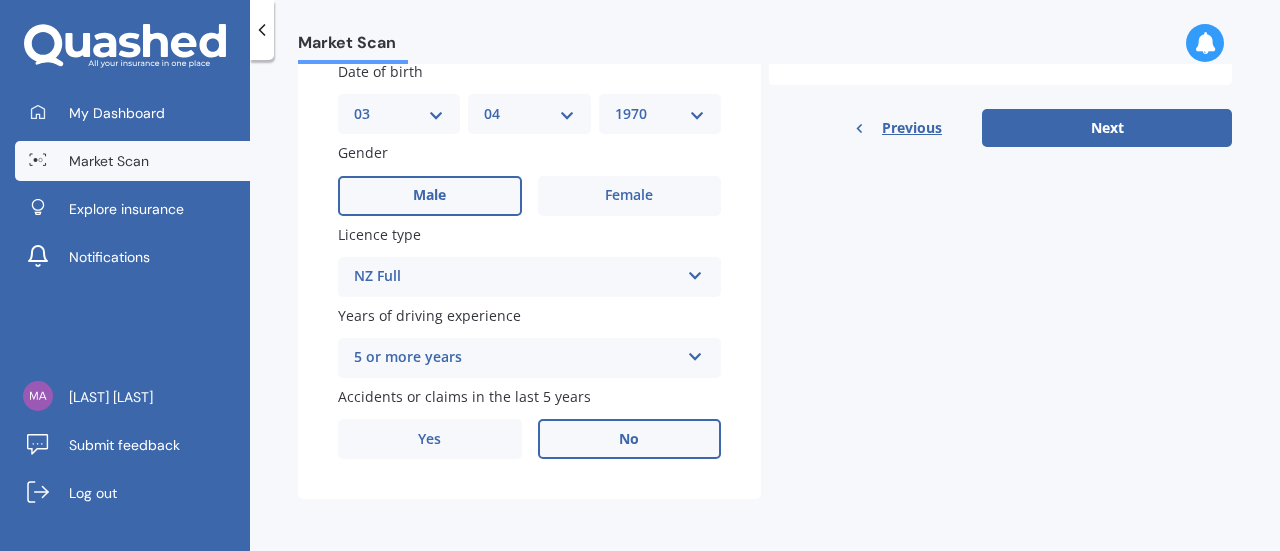 scroll, scrollTop: 629, scrollLeft: 0, axis: vertical 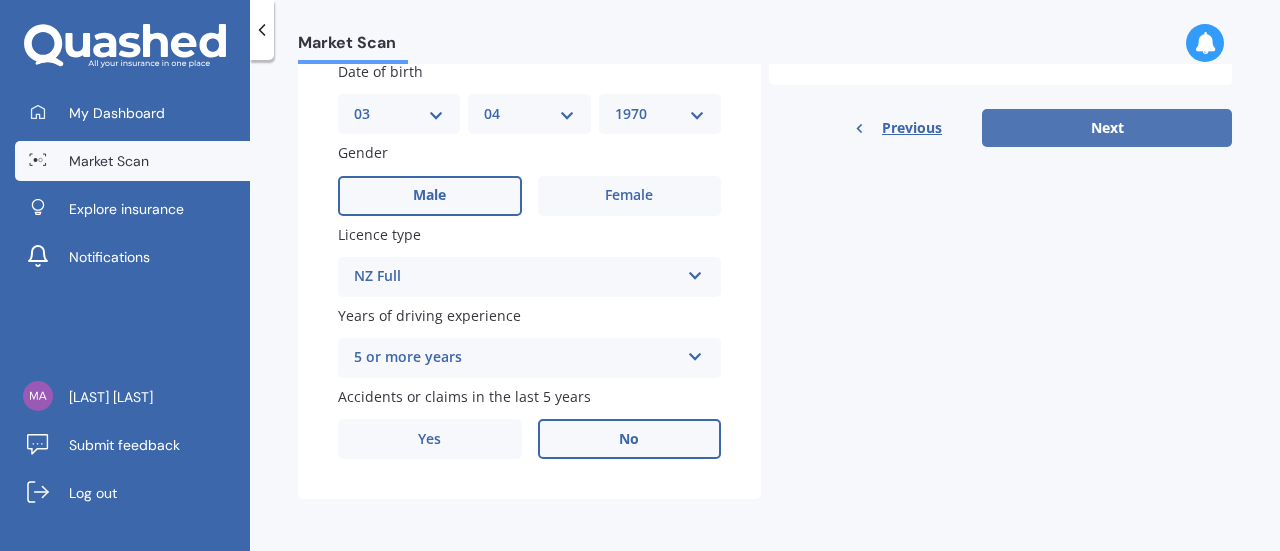 click on "Next" at bounding box center [1107, 128] 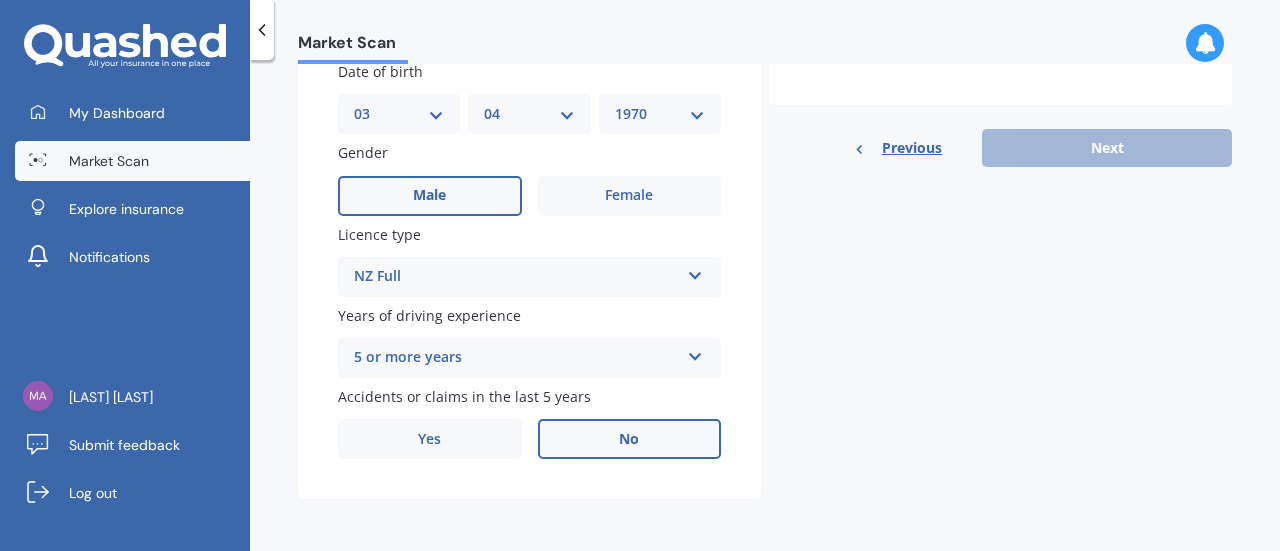 scroll, scrollTop: 543, scrollLeft: 0, axis: vertical 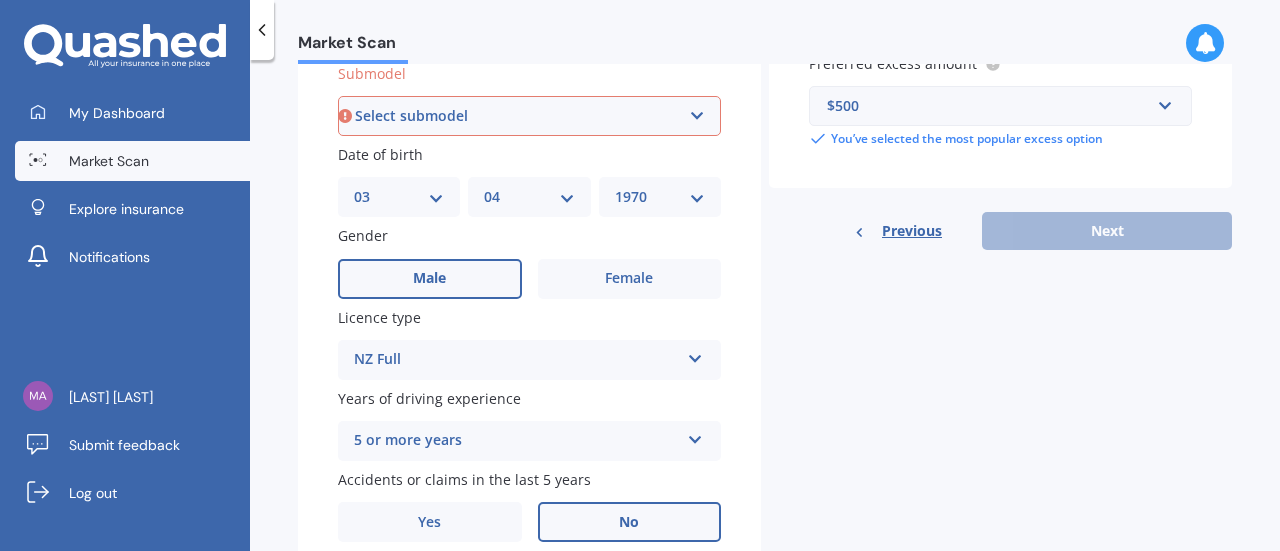click on "Select submodel Diesel Petrol SV8" at bounding box center (529, 116) 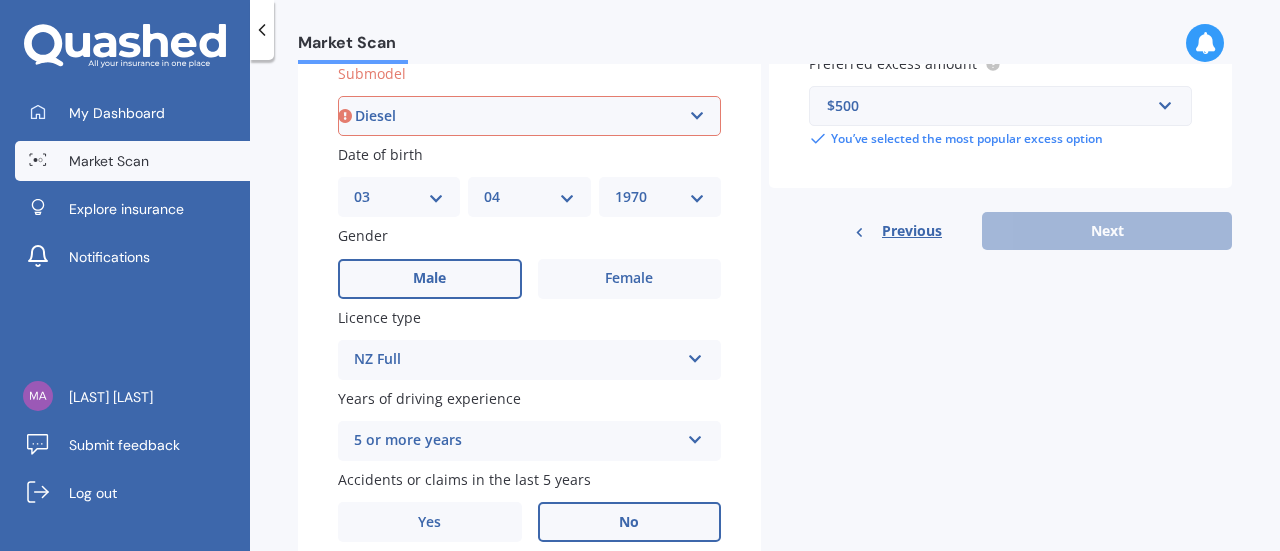 click on "Select submodel Diesel Petrol SV8" at bounding box center (529, 116) 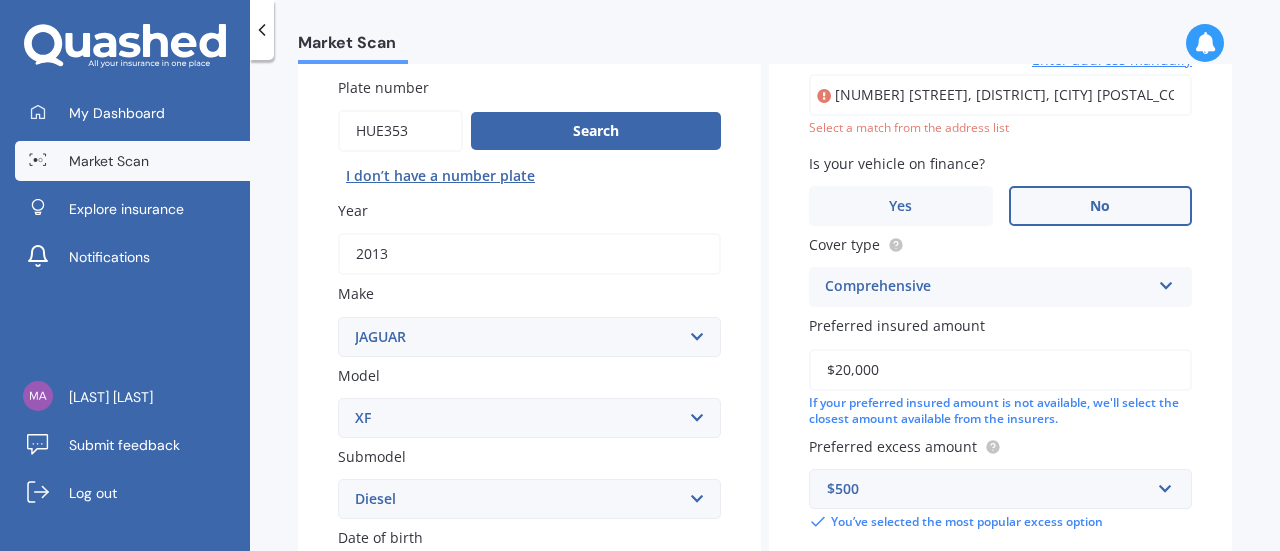 scroll, scrollTop: 136, scrollLeft: 0, axis: vertical 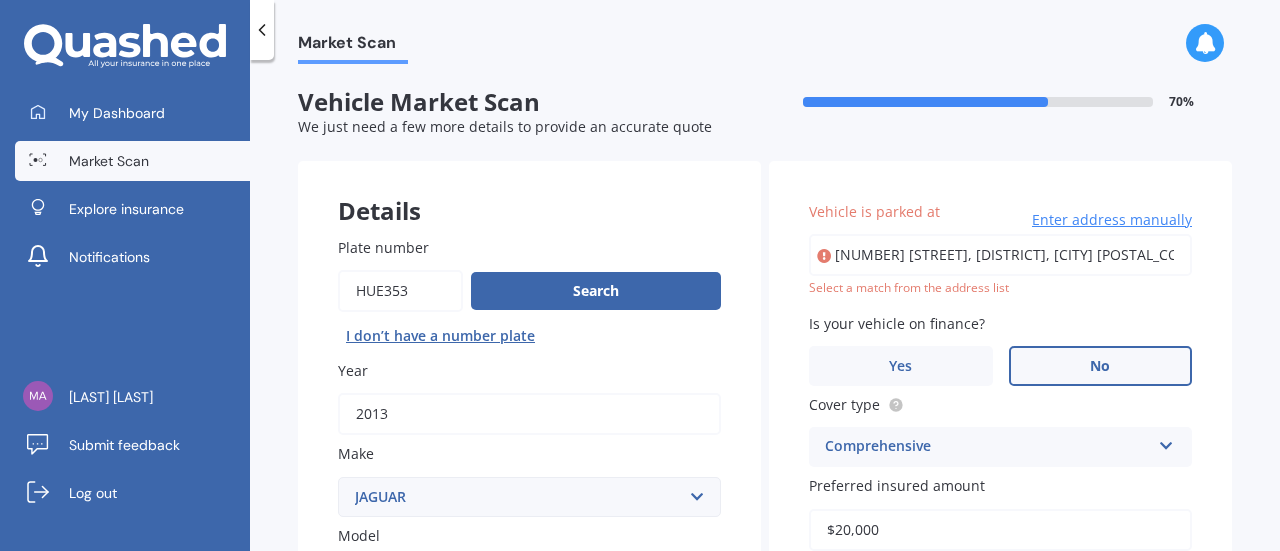 type on "[NUMBER] [STREET], [DISTRICT], [CITY] [POSTAL_CODE]" 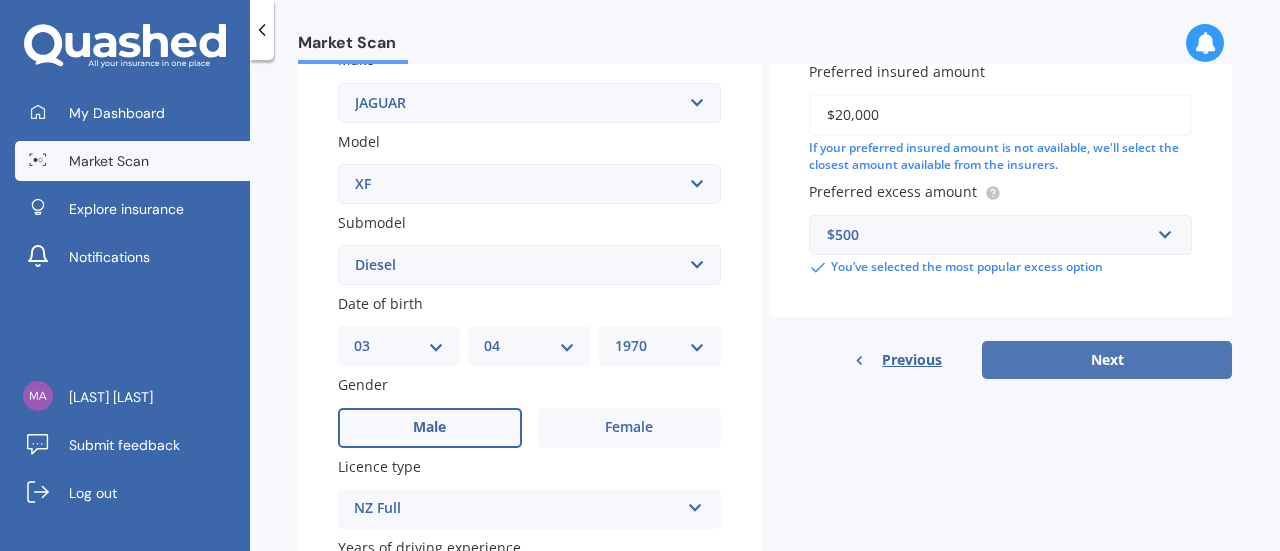 scroll, scrollTop: 400, scrollLeft: 0, axis: vertical 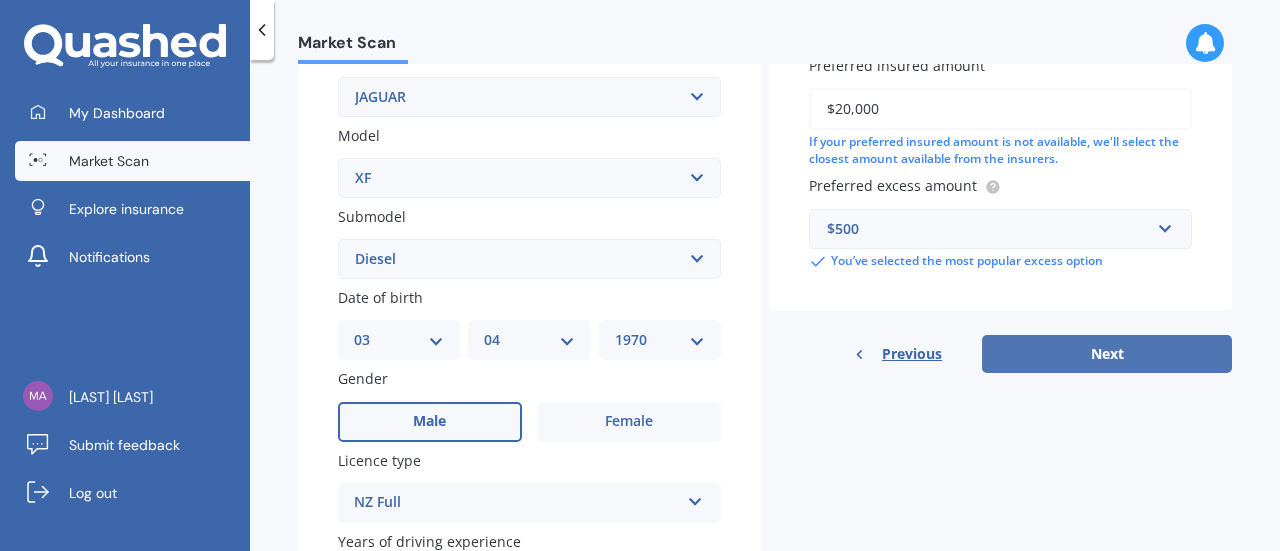 click on "Next" at bounding box center [1107, 354] 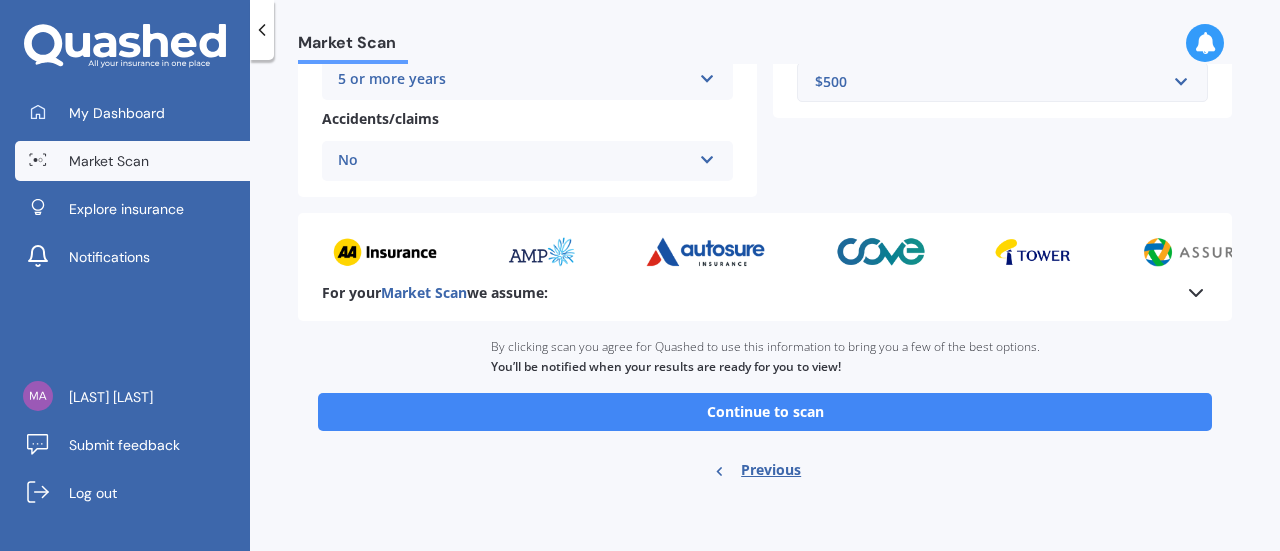scroll, scrollTop: 480, scrollLeft: 0, axis: vertical 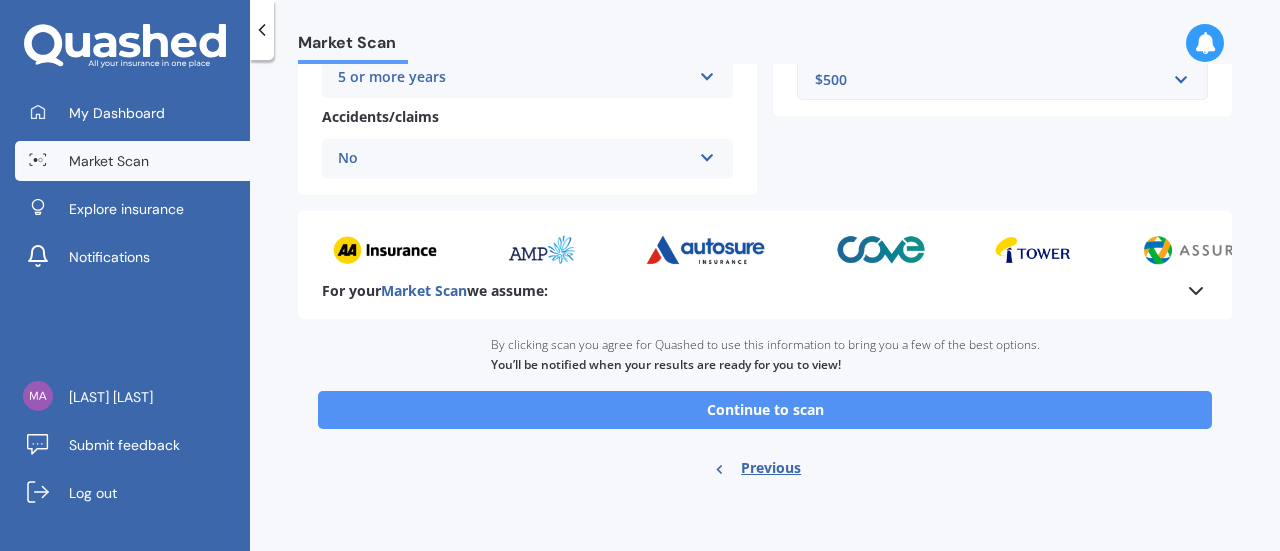 click on "Continue to scan" at bounding box center [765, 410] 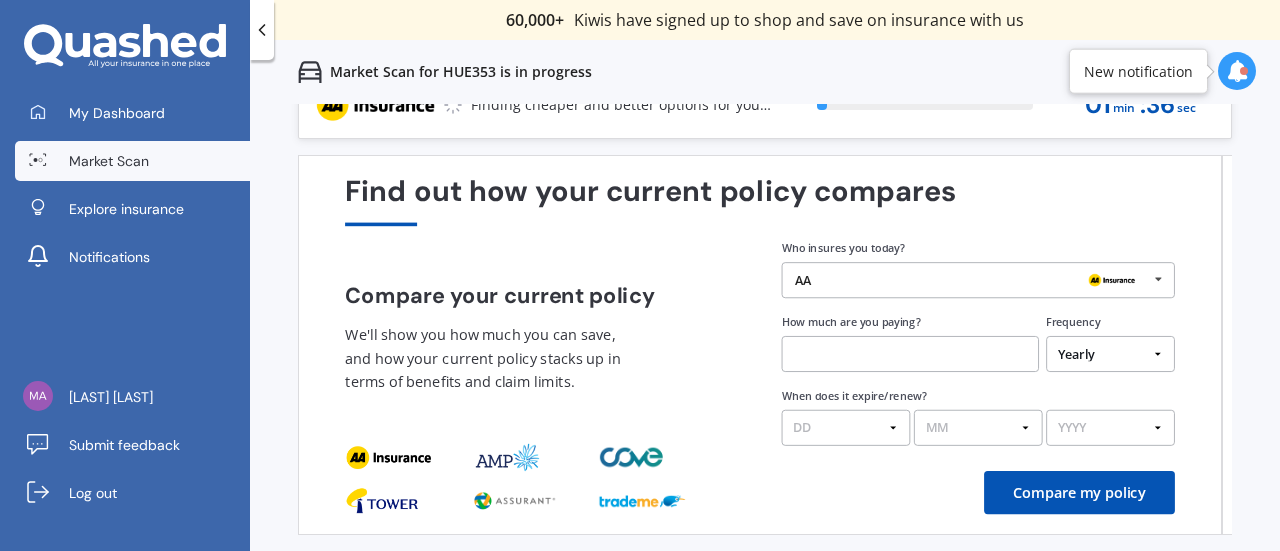 scroll, scrollTop: 34, scrollLeft: 0, axis: vertical 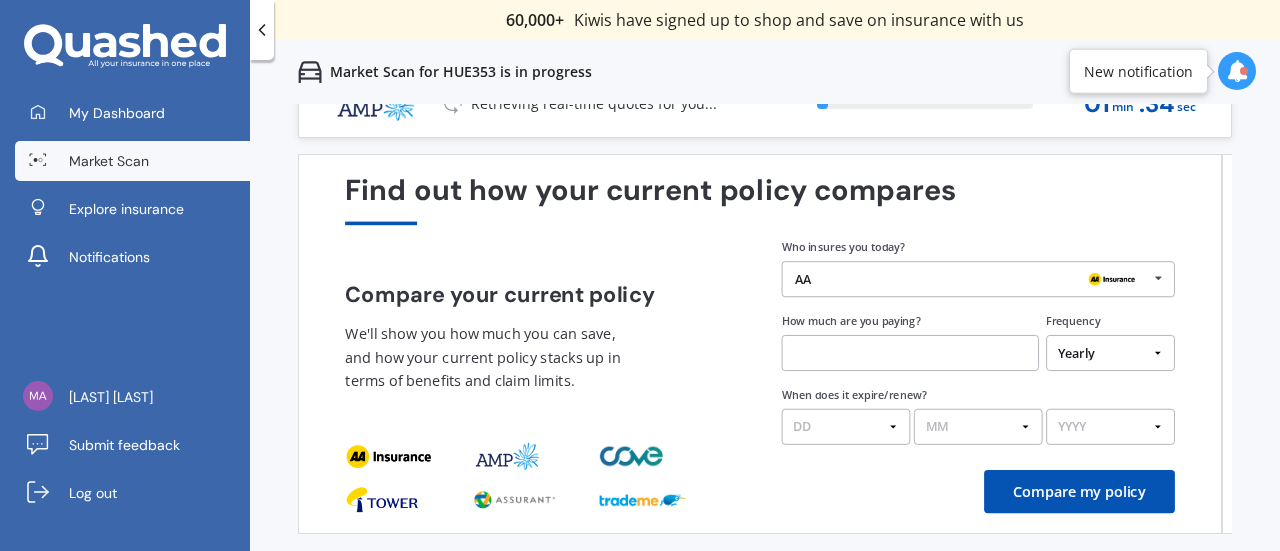 click at bounding box center (1158, 278) 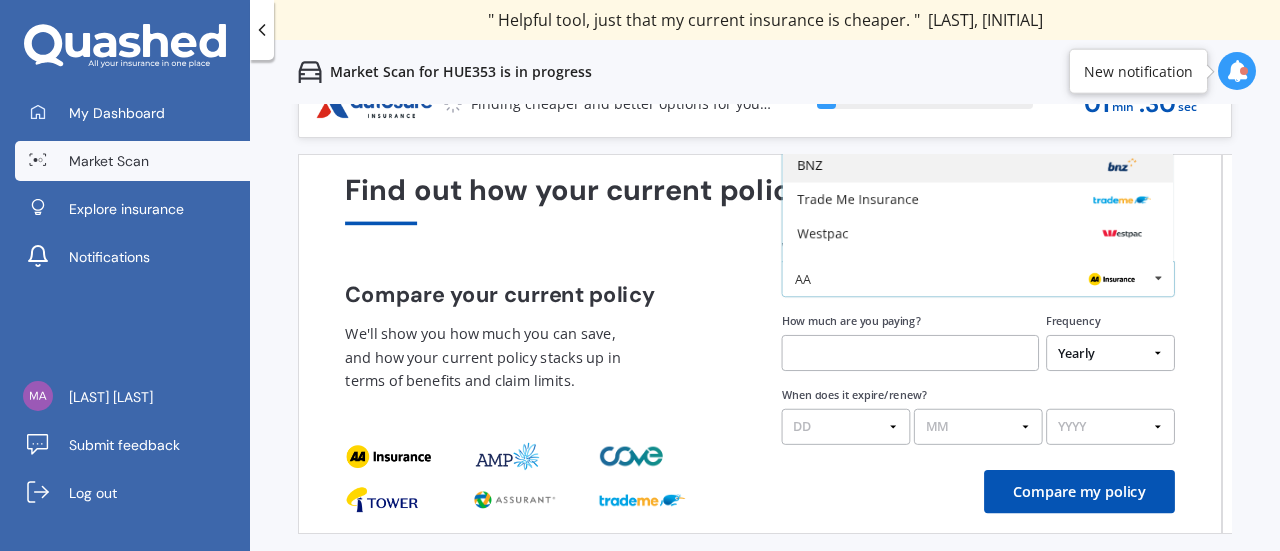 scroll, scrollTop: 130, scrollLeft: 0, axis: vertical 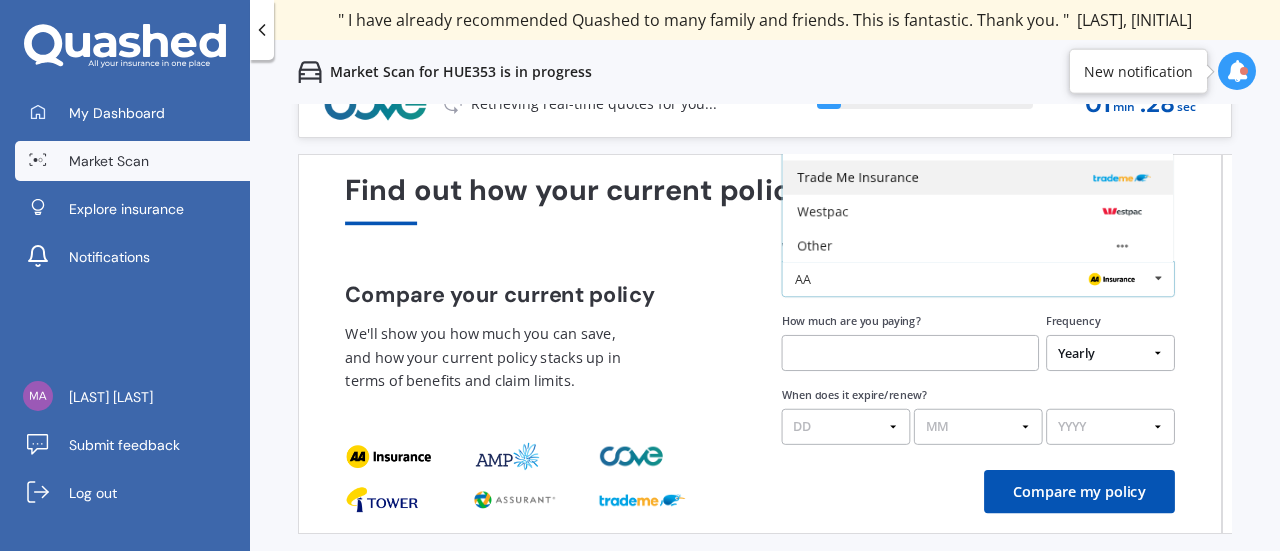click on "Trade Me Insurance" at bounding box center (858, 177) 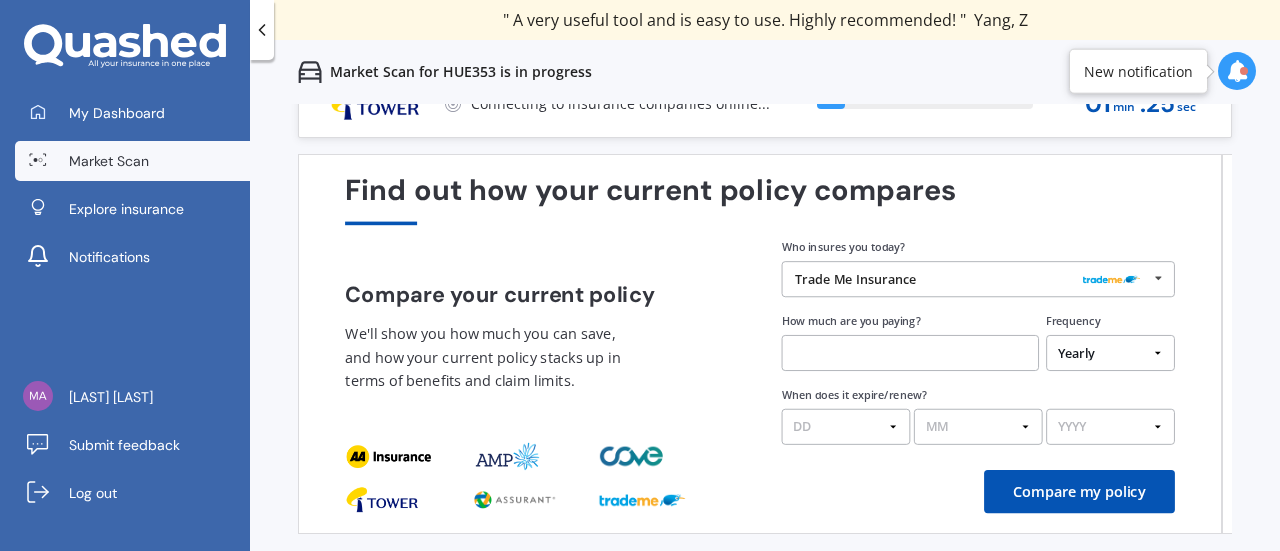 click at bounding box center [910, 353] 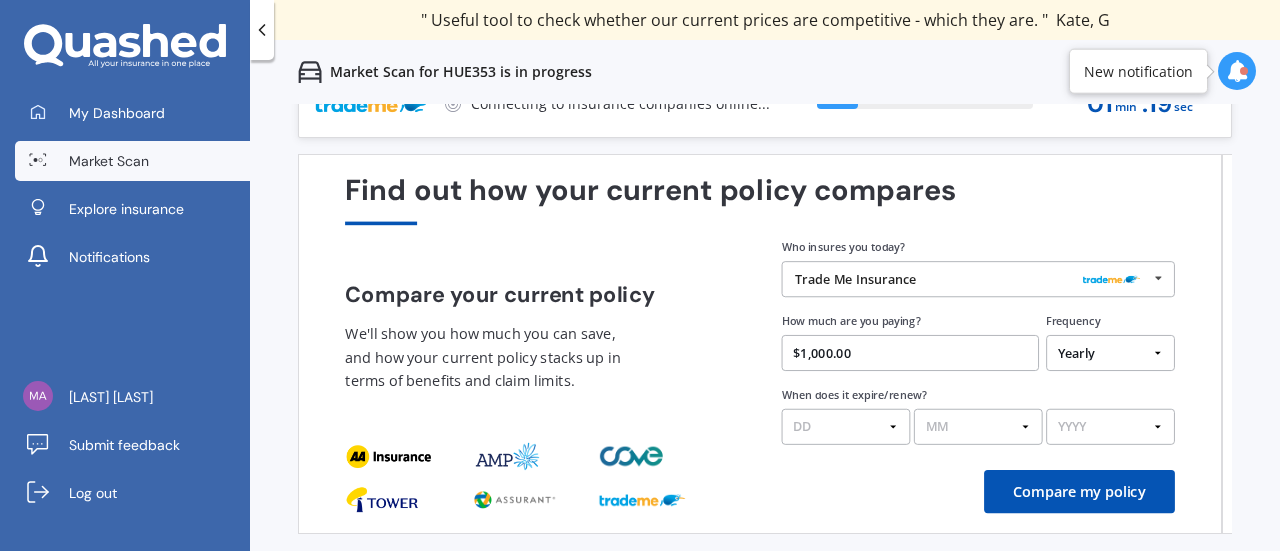 type on "$1,000.00" 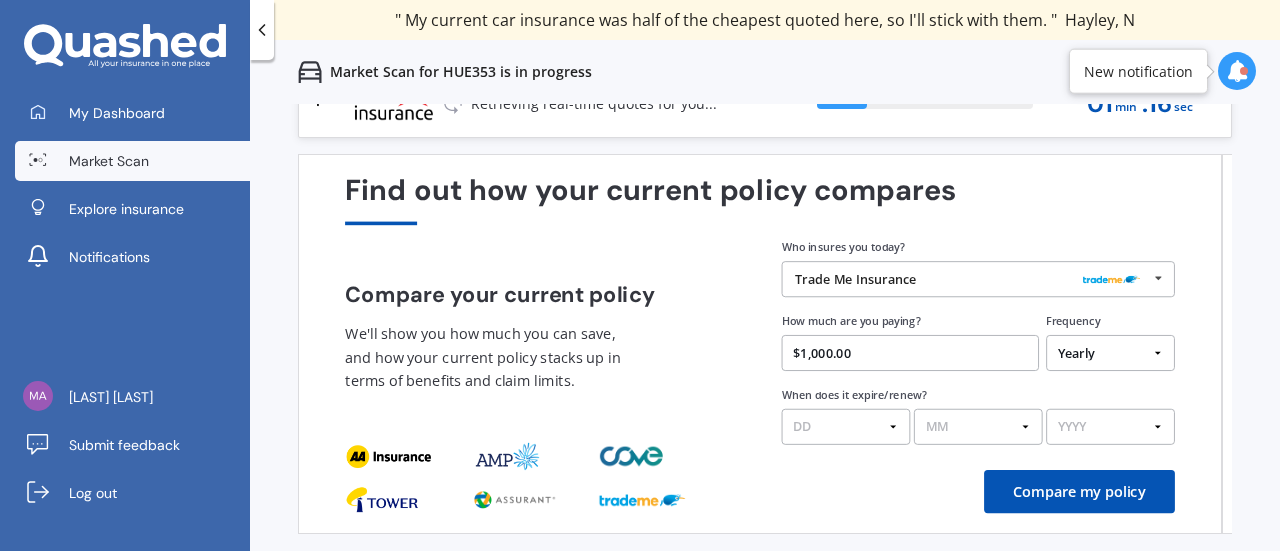 select on "12" 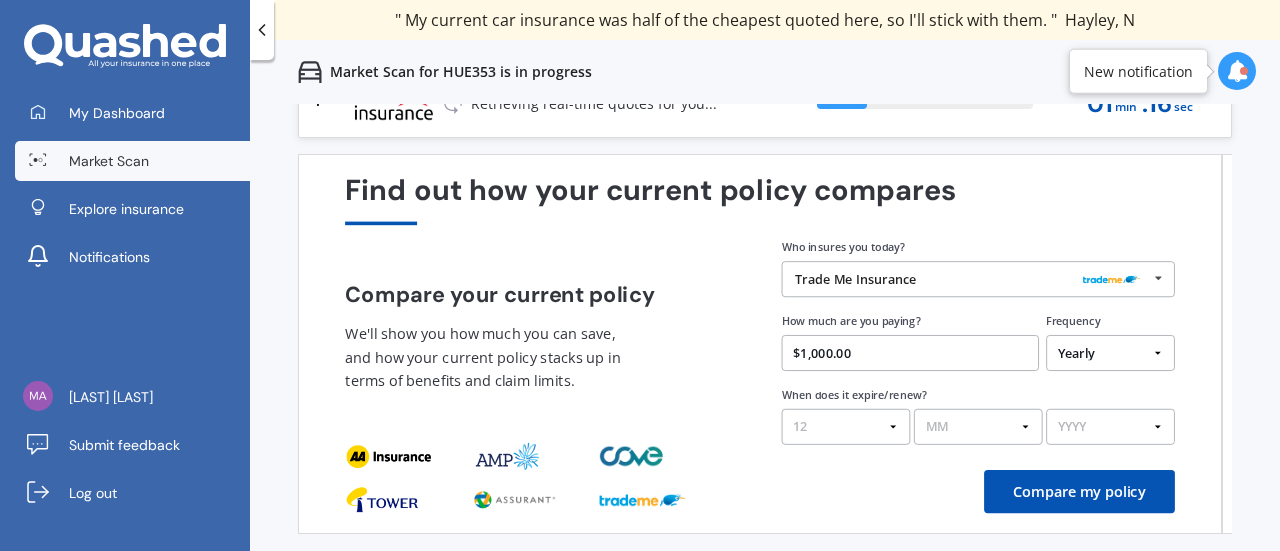 click on "DD 01 02 03 04 05 06 07 08 09 10 11 12 13 14 15 16 17 18 19 20 21 22 23 24 25 26 27 28 29 30 31" at bounding box center [846, 427] 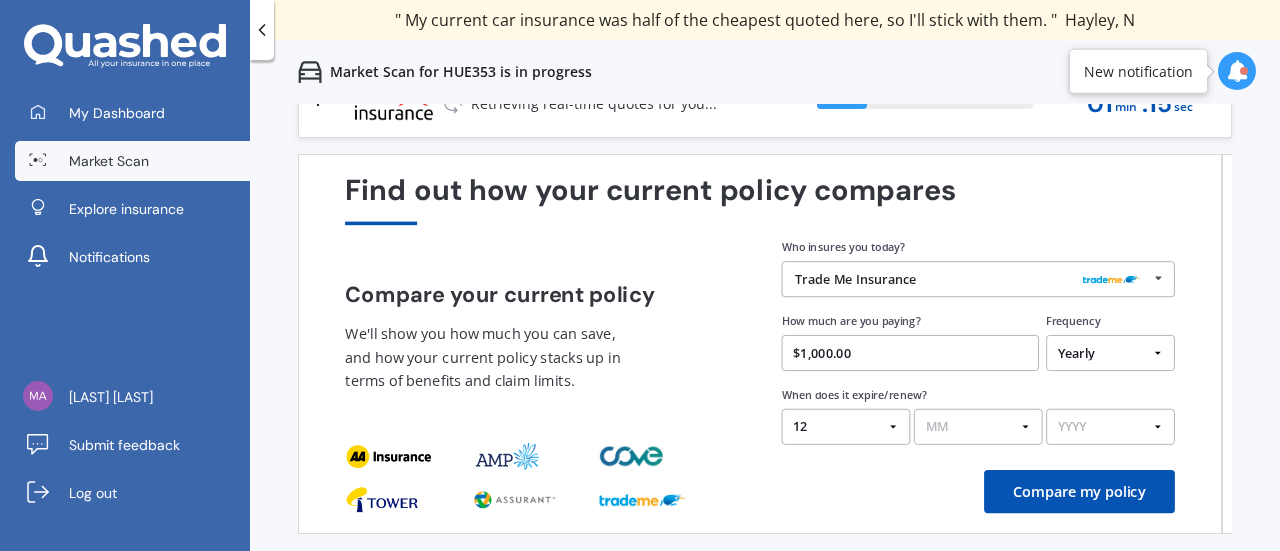 click on "MM 01 02 03 04 05 06 07 08 09 10 11 12" at bounding box center (978, 427) 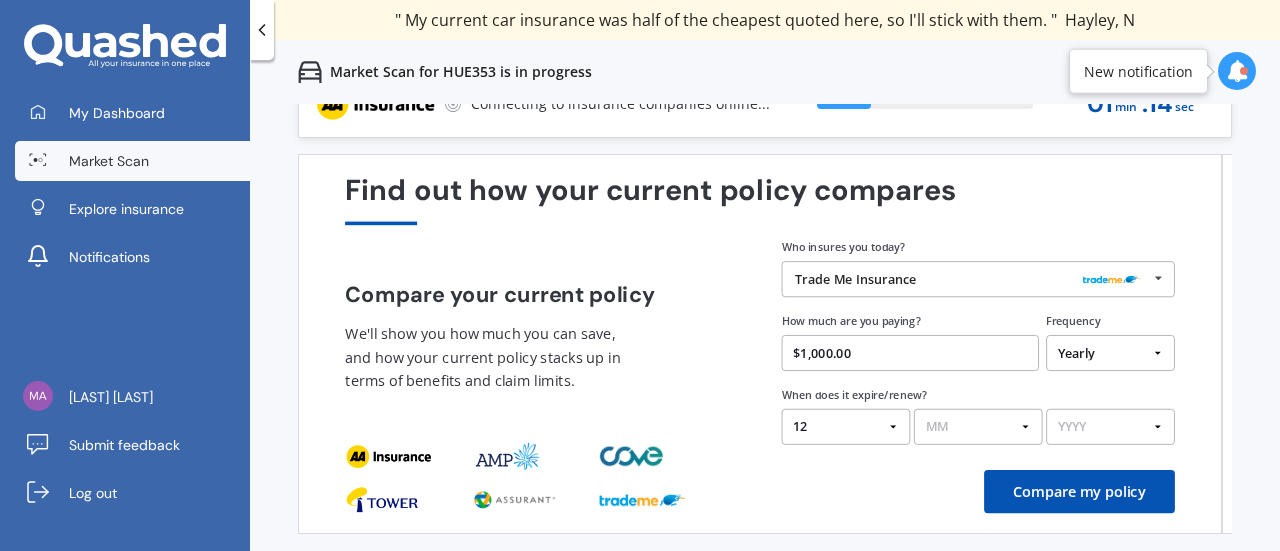 select on "12" 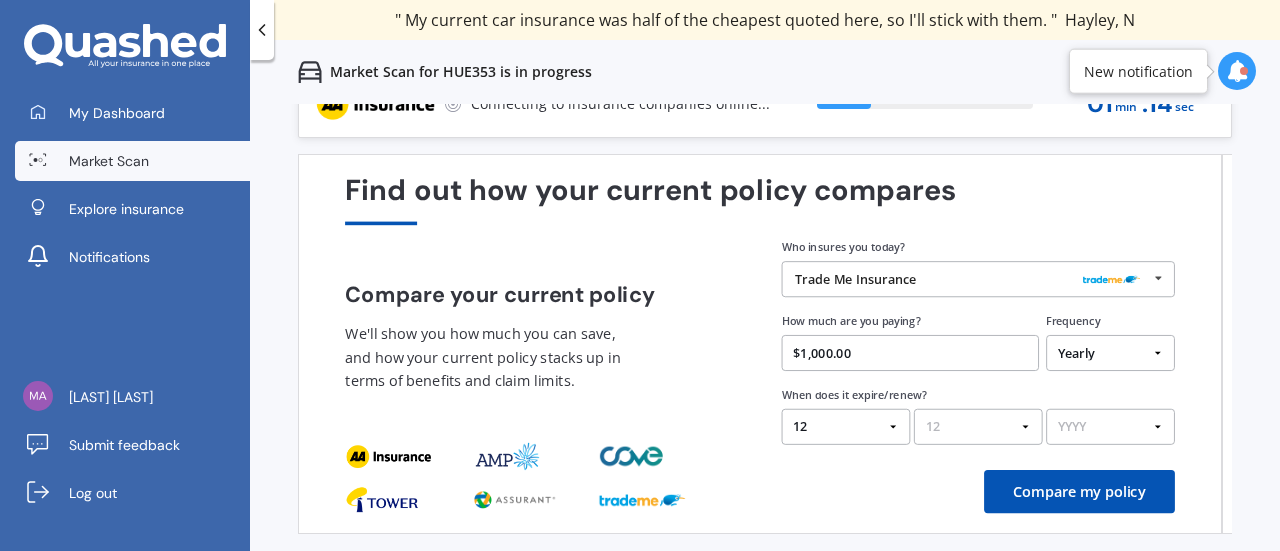 click on "MM 01 02 03 04 05 06 07 08 09 10 11 12" at bounding box center [978, 427] 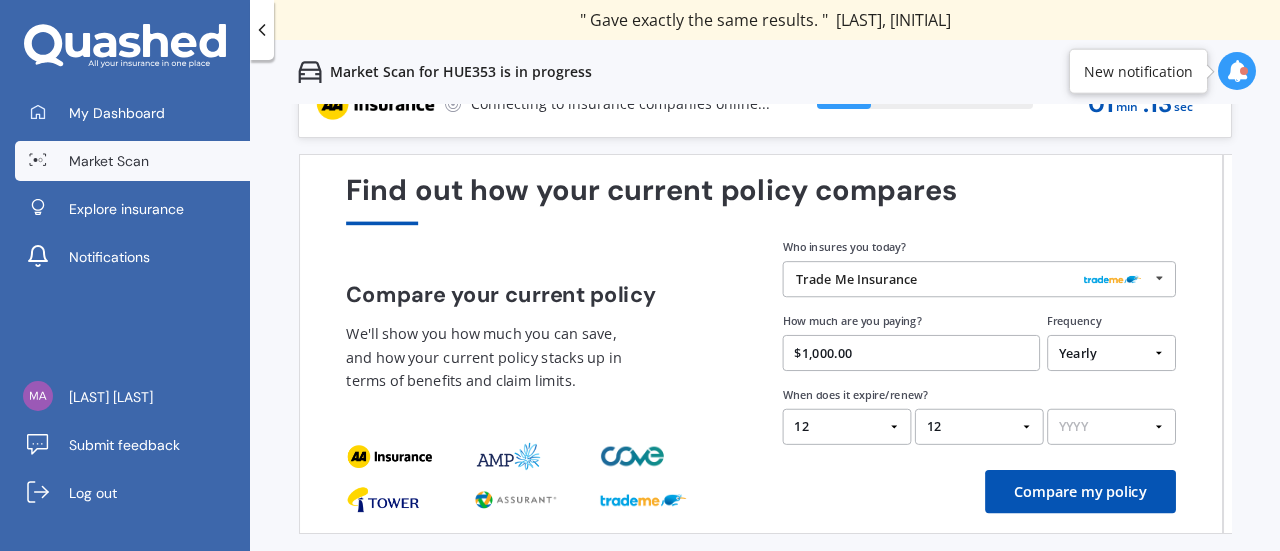 click on "YYYY 2026 2025 2024" at bounding box center [1111, 427] 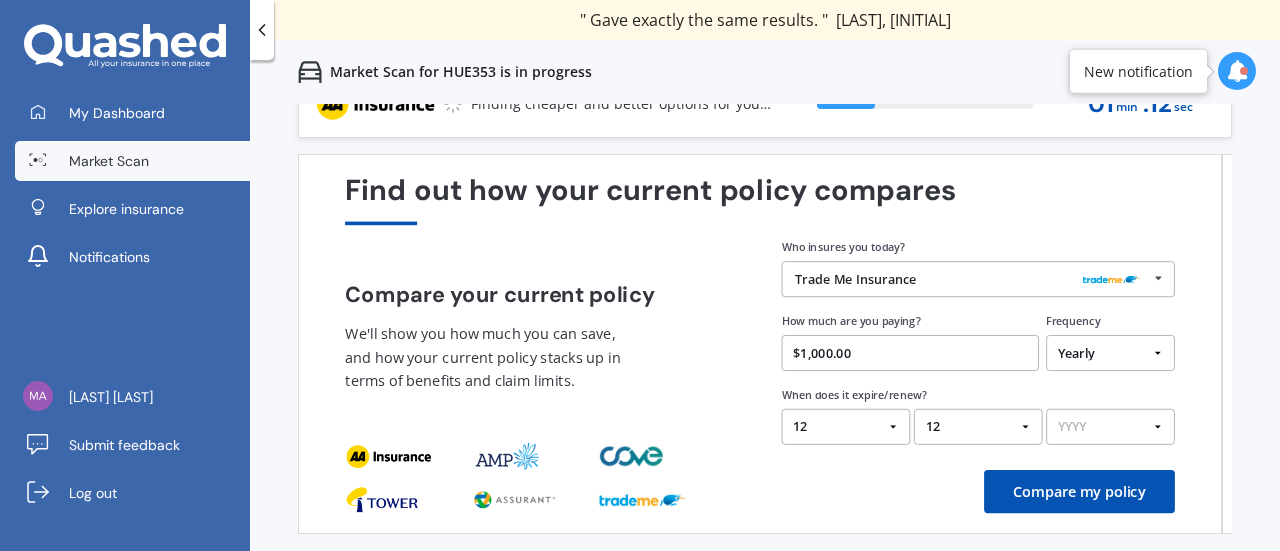 select on "2025" 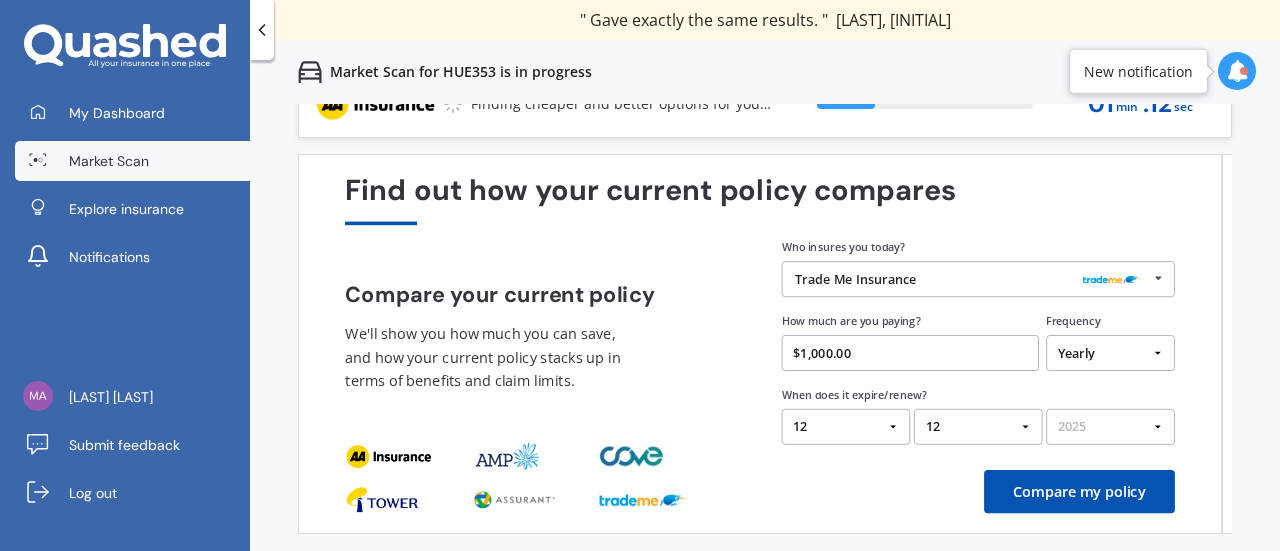 click on "YYYY 2026 2025 2024" at bounding box center [1110, 427] 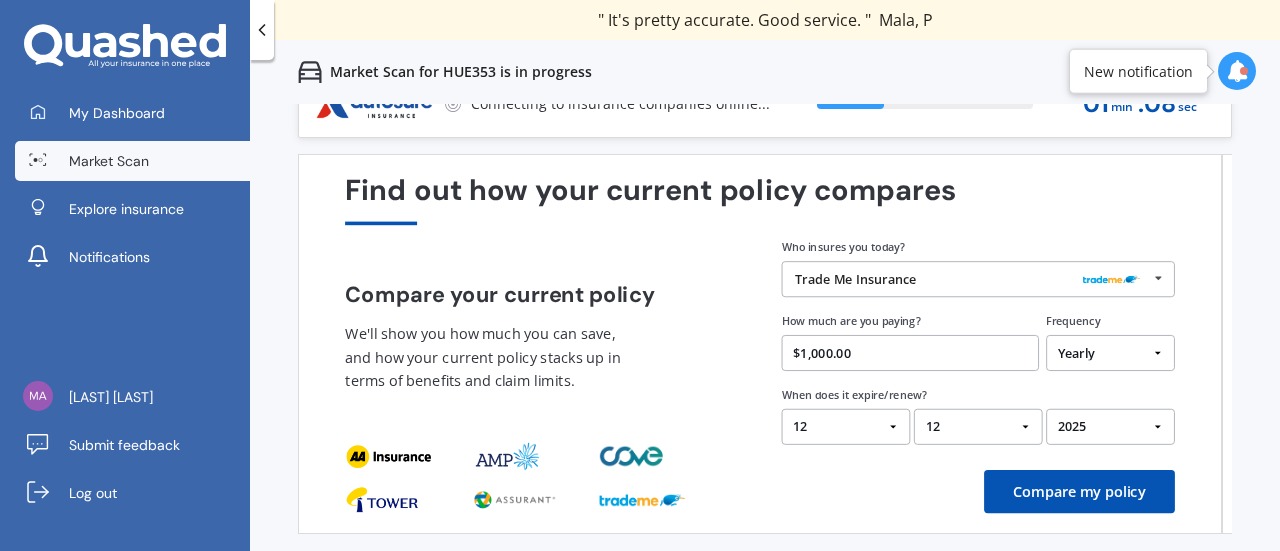 click on "Compare my policy" at bounding box center (1079, 491) 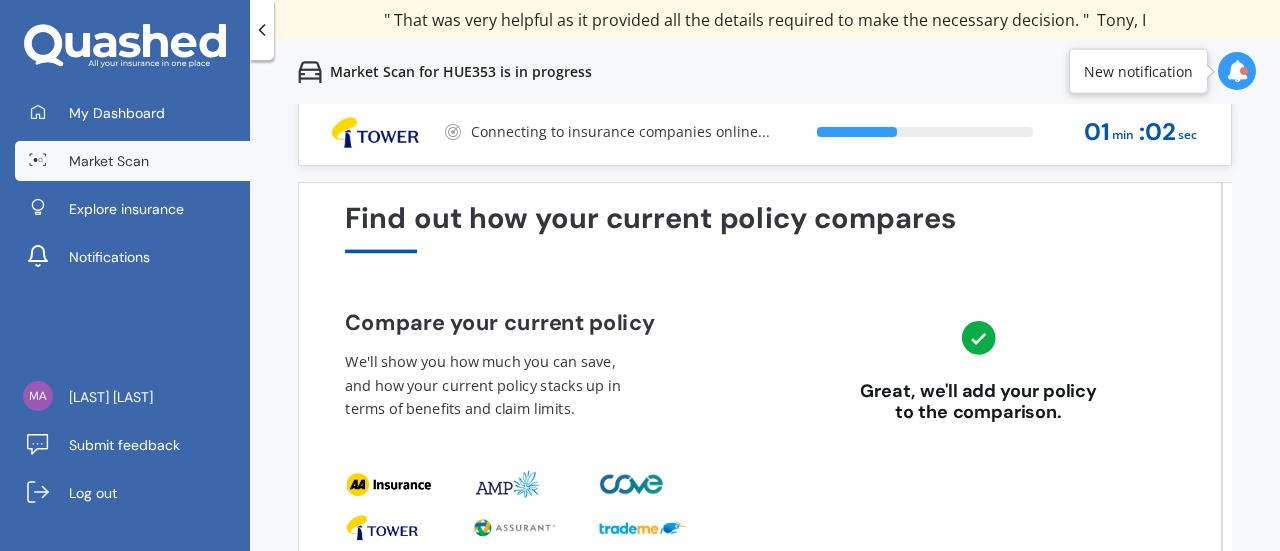 scroll, scrollTop: 0, scrollLeft: 0, axis: both 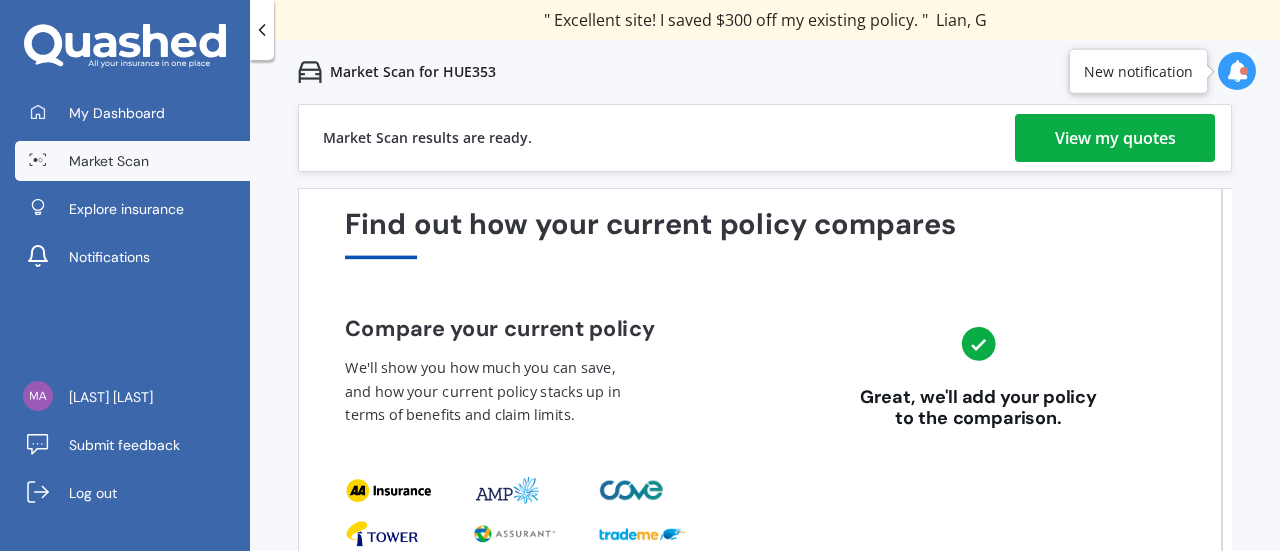 click on "View my quotes" at bounding box center [1115, 138] 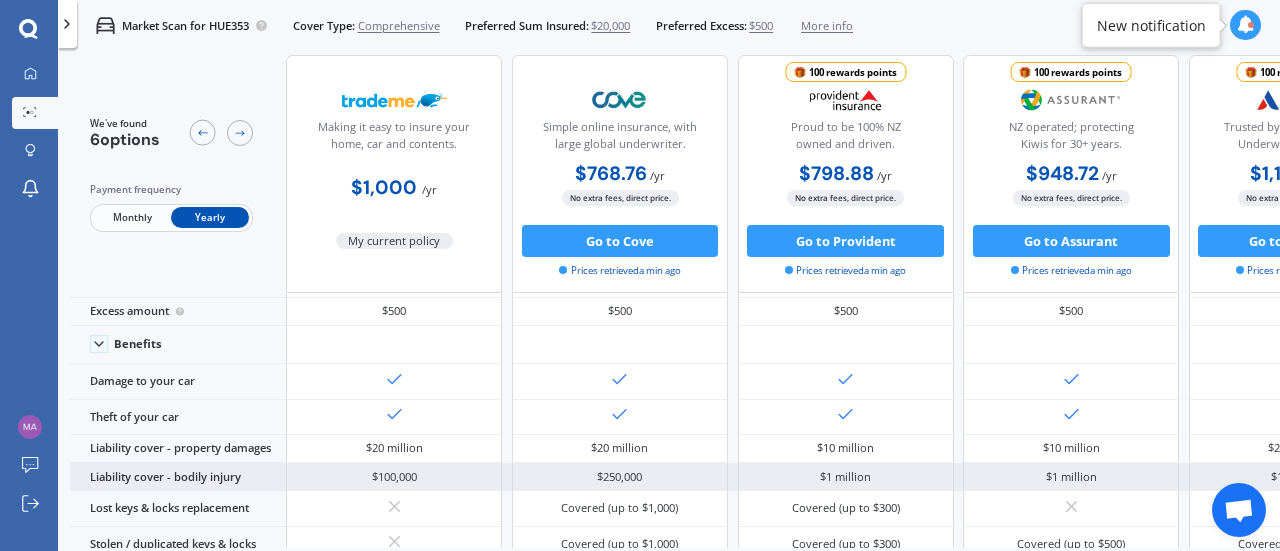 scroll, scrollTop: 0, scrollLeft: 0, axis: both 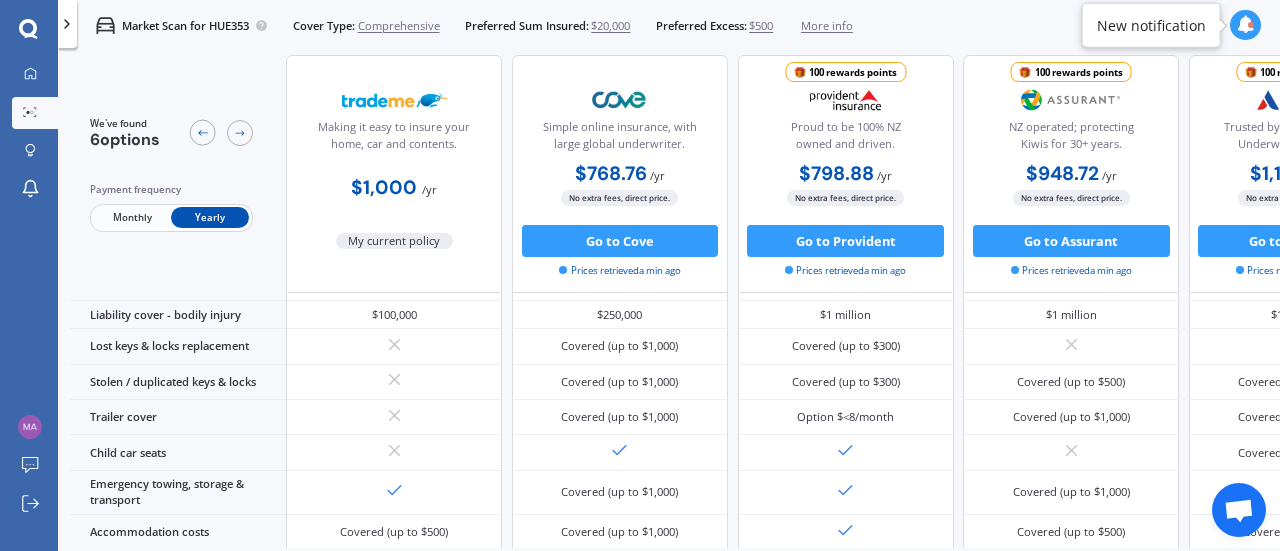 click at bounding box center [1246, 25] 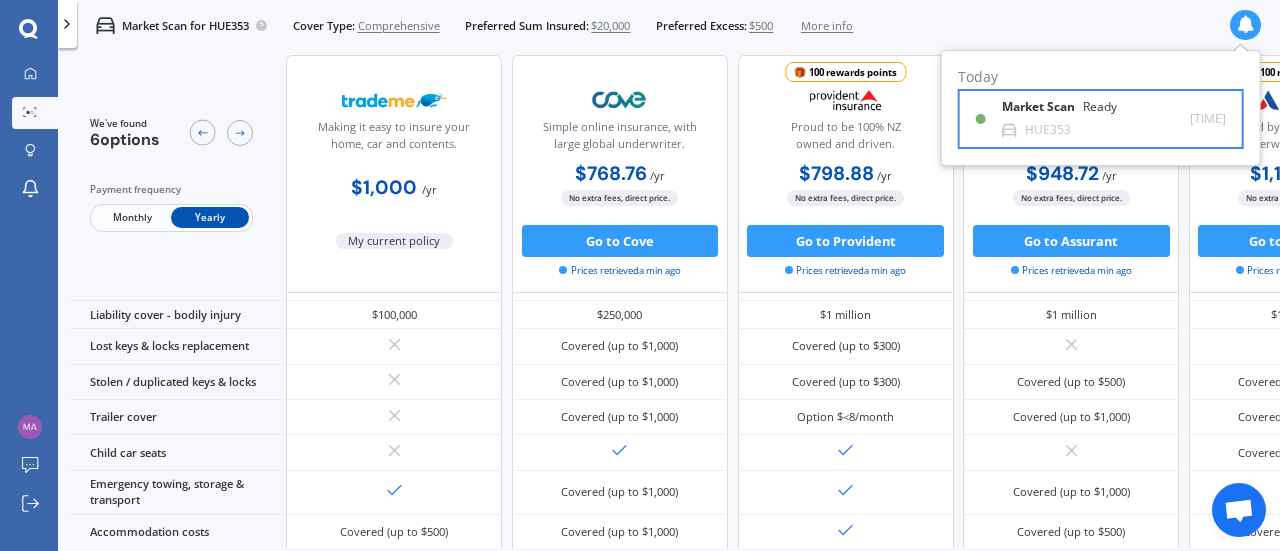 click on "Market Scan Ready" at bounding box center [1071, 111] 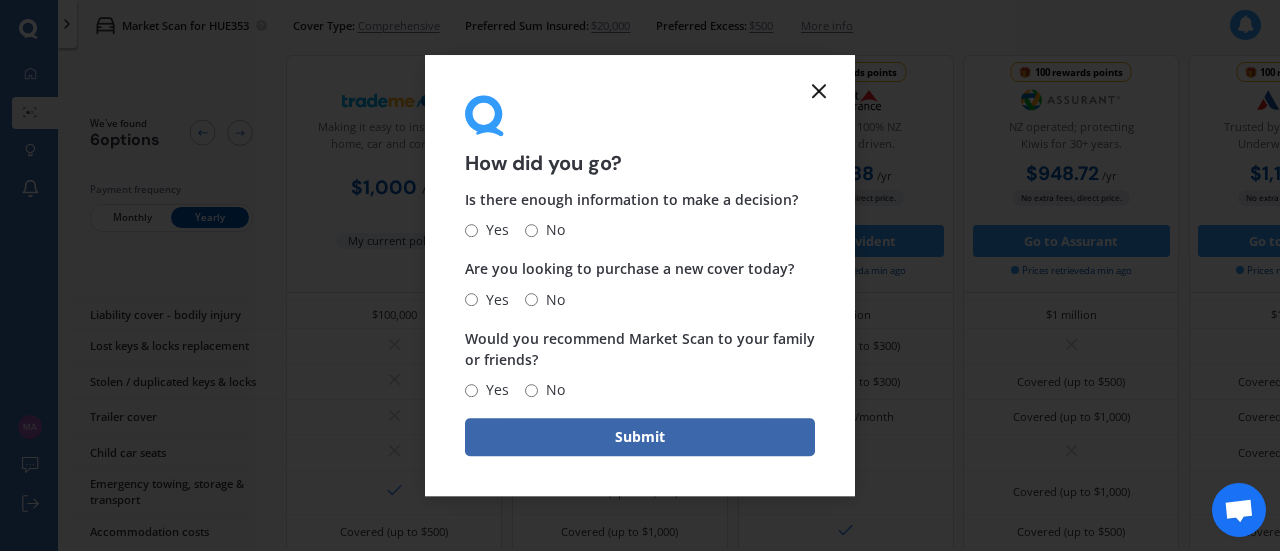 click 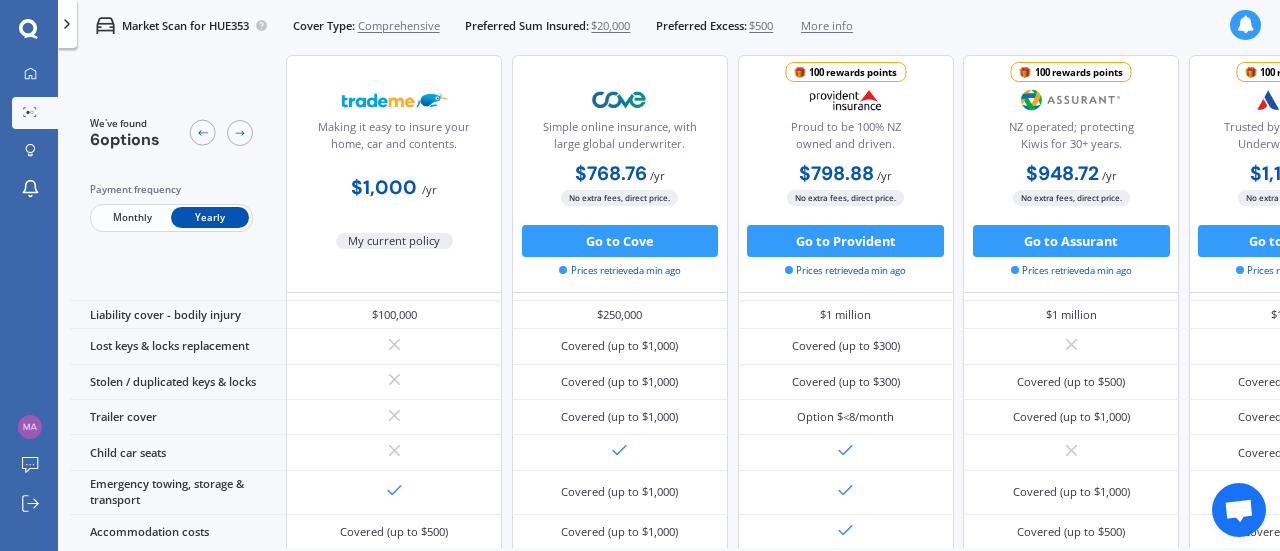 scroll, scrollTop: 0, scrollLeft: 0, axis: both 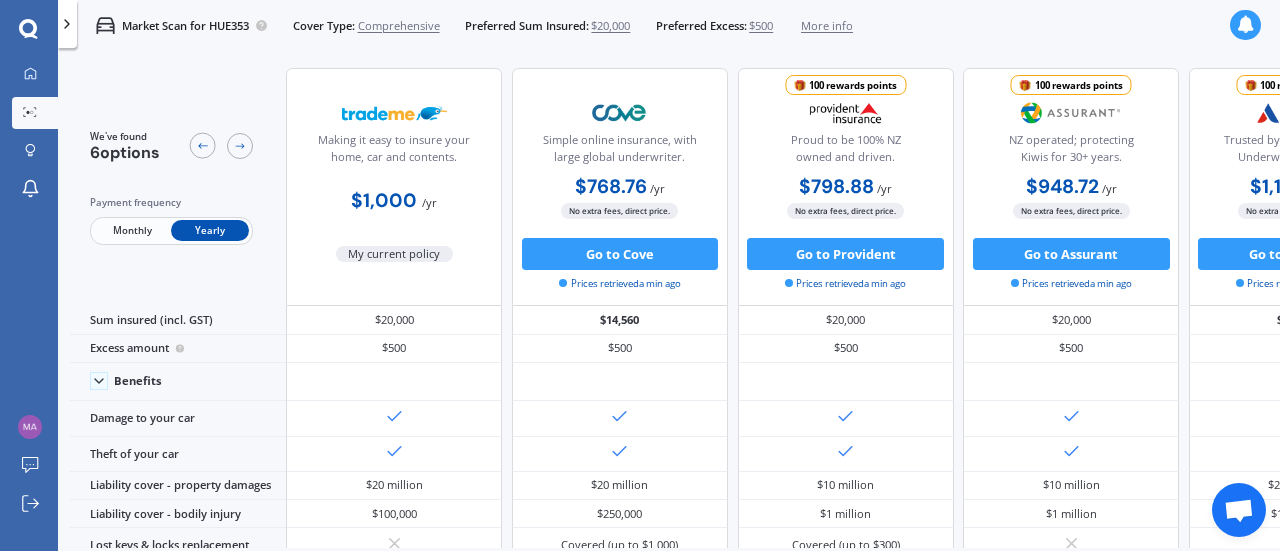 click at bounding box center (67, 24) 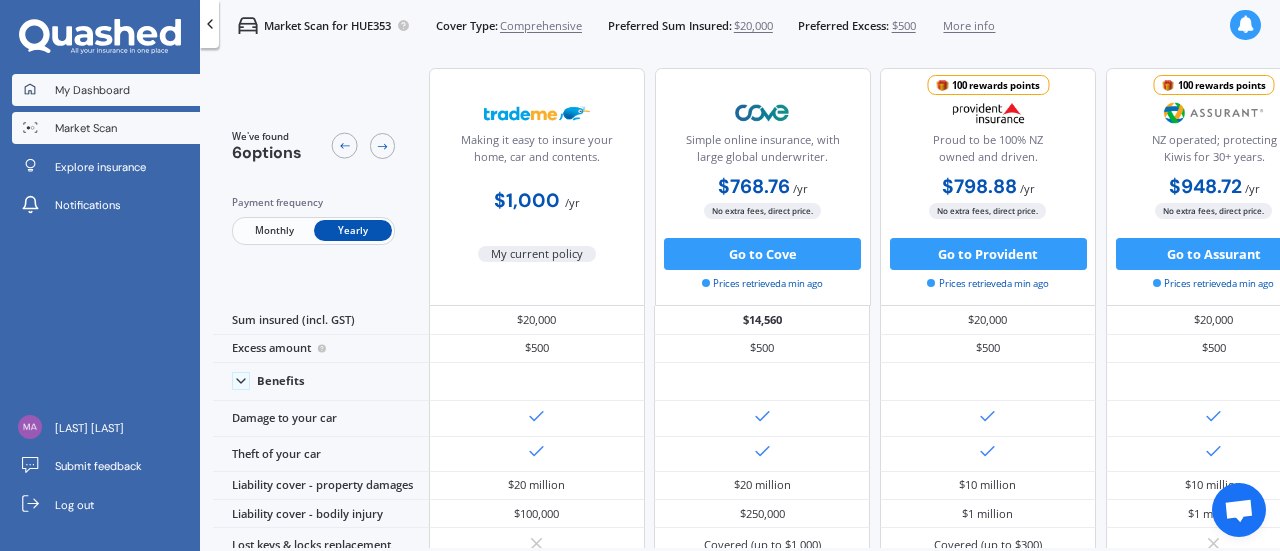 click on "My Dashboard" at bounding box center [92, 90] 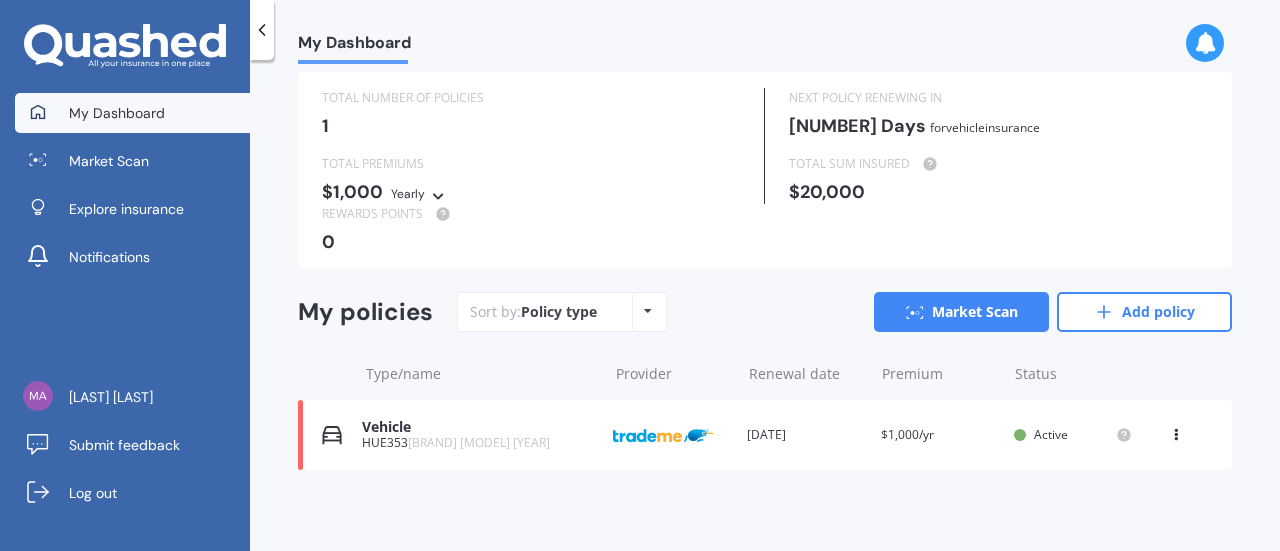 scroll, scrollTop: 54, scrollLeft: 0, axis: vertical 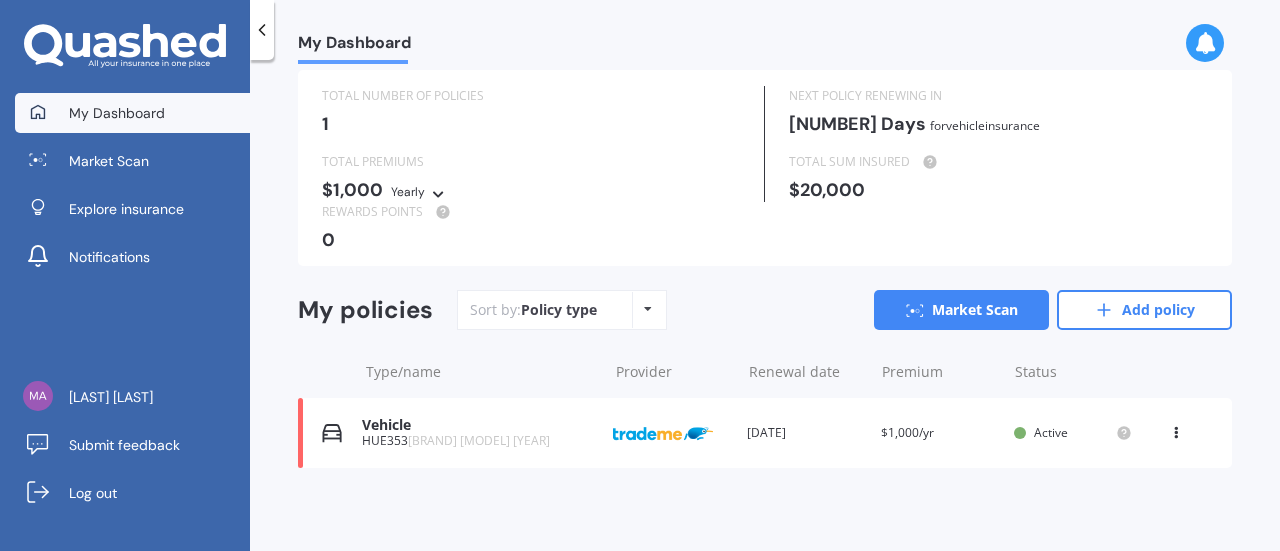 click on "View option View policy Delete" at bounding box center [1178, 433] 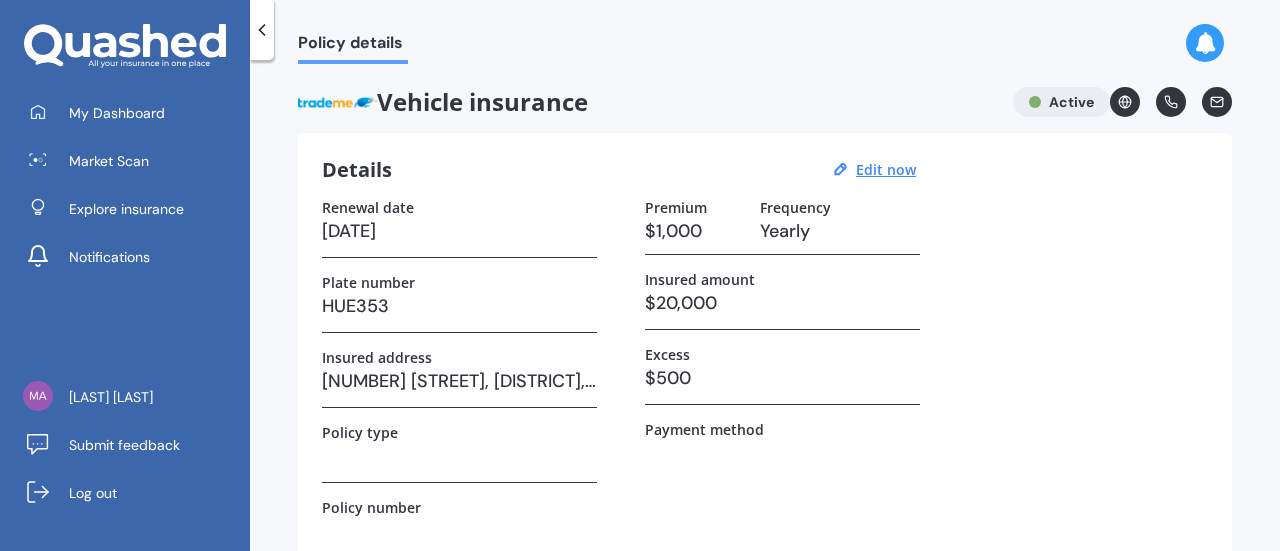 scroll, scrollTop: 0, scrollLeft: 0, axis: both 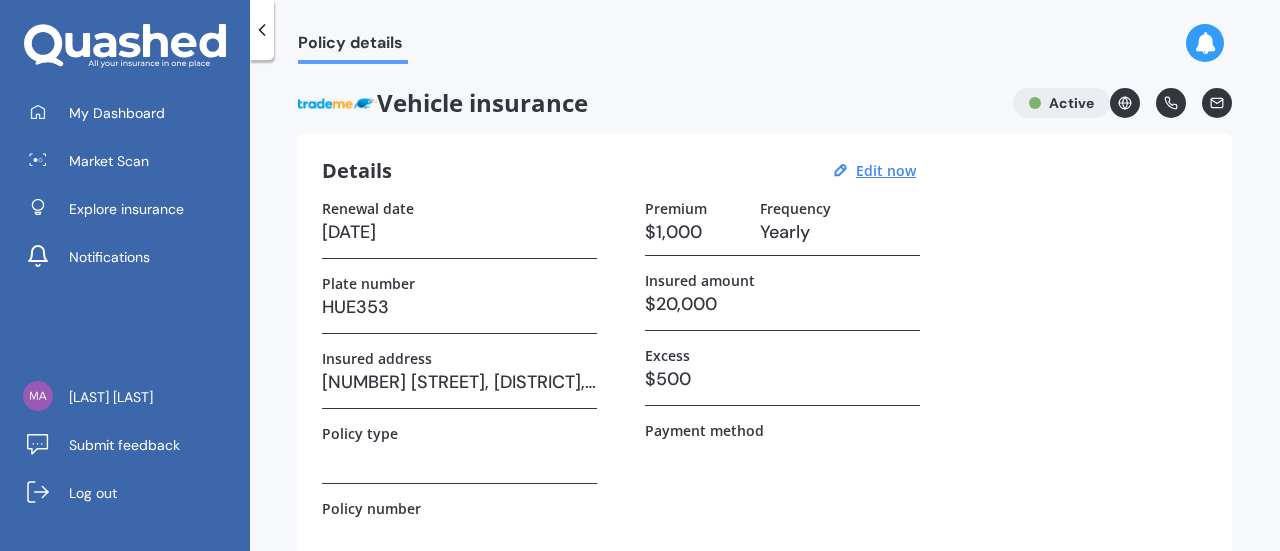 click 